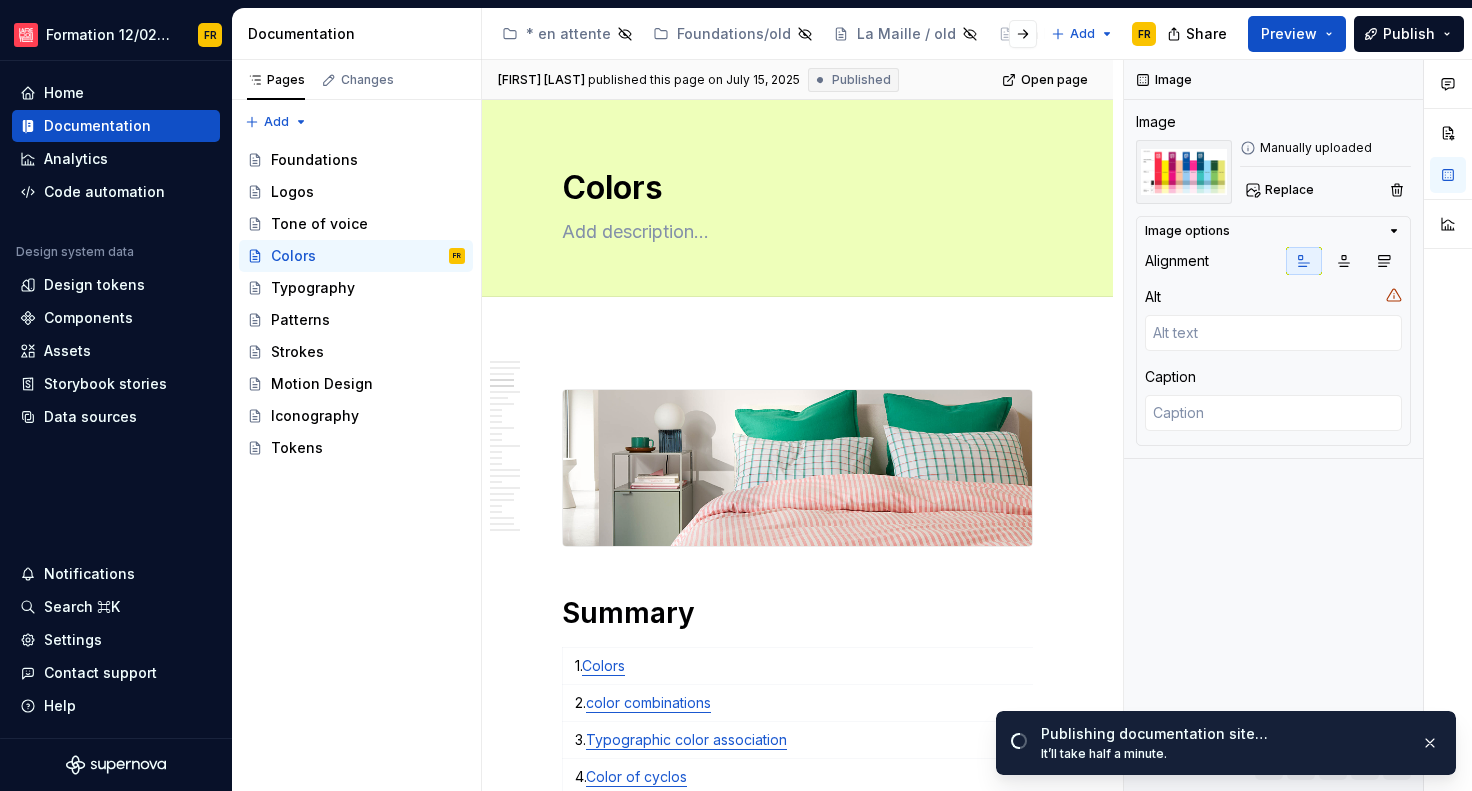 scroll, scrollTop: 0, scrollLeft: 0, axis: both 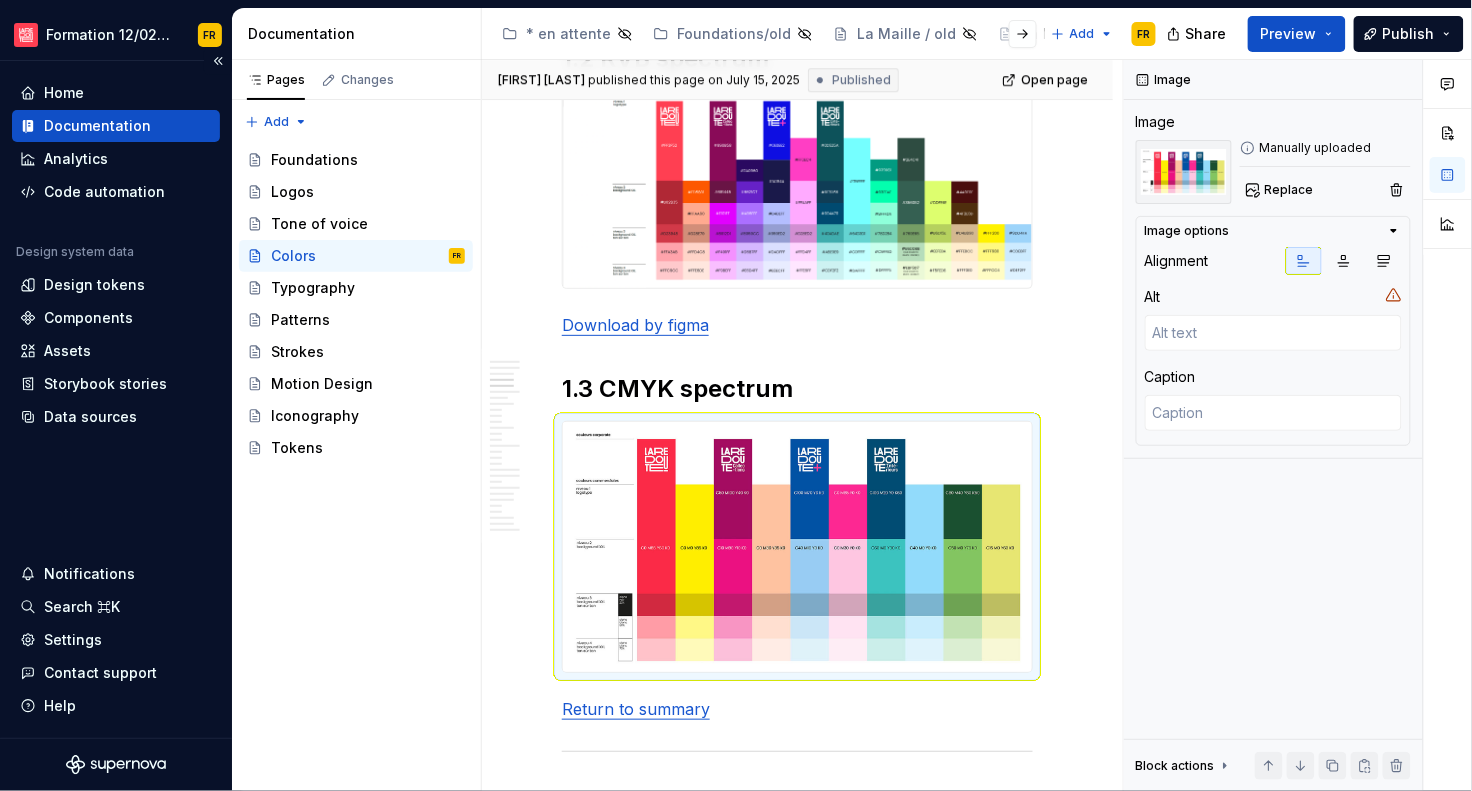click on "Documentation" at bounding box center [97, 126] 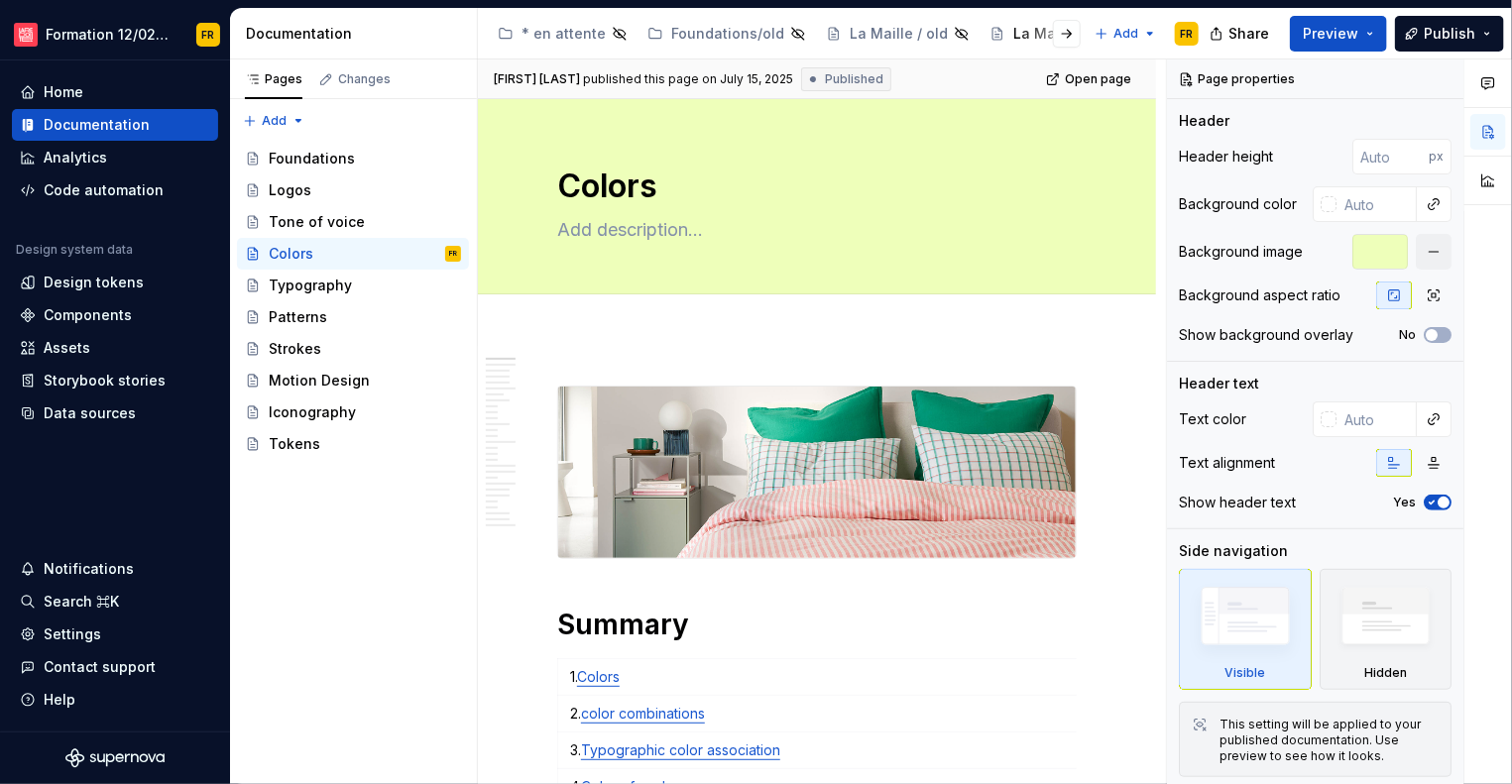 click at bounding box center [1051, 34] 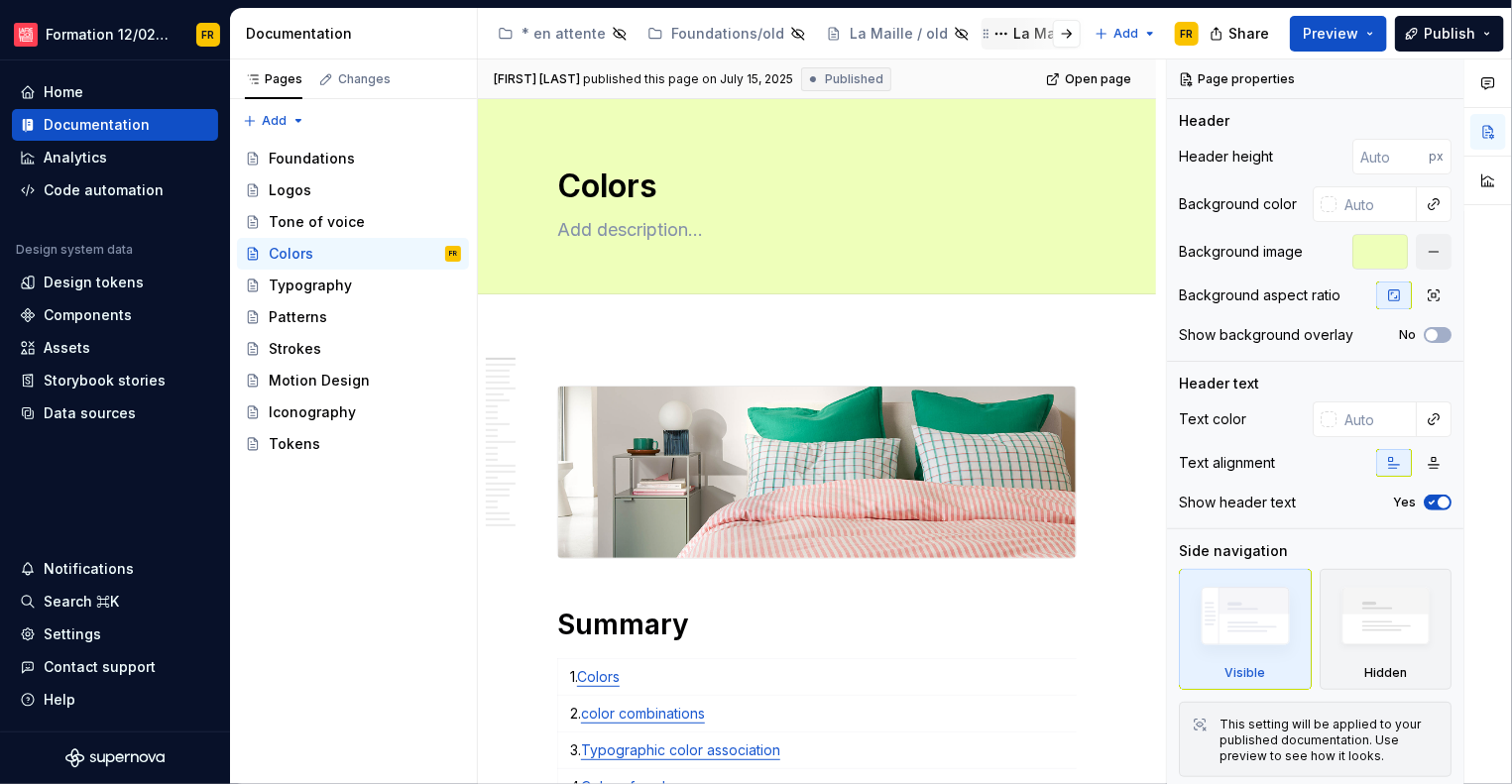 click on "La Maille" at bounding box center [1045, 34] 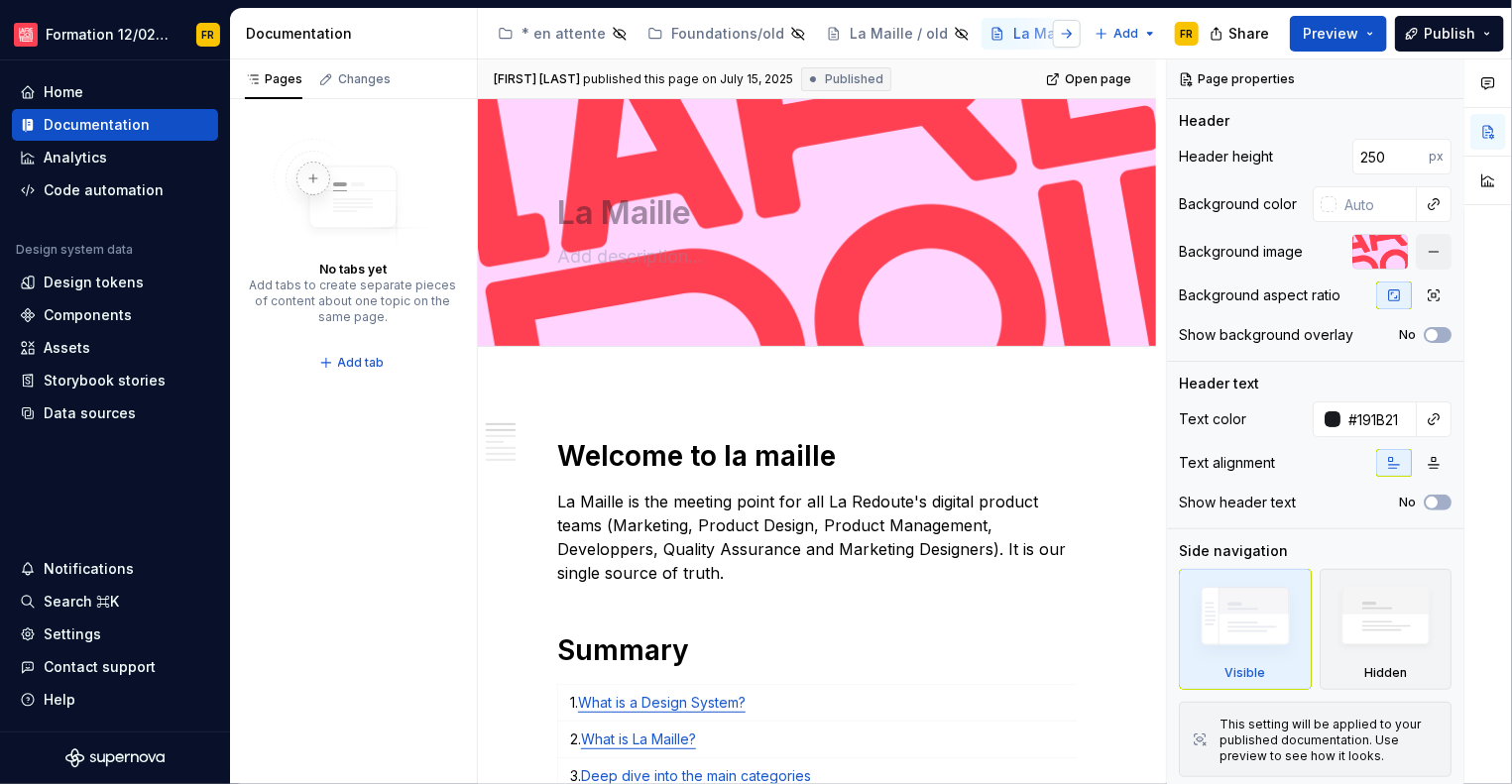 click at bounding box center [1067, 34] 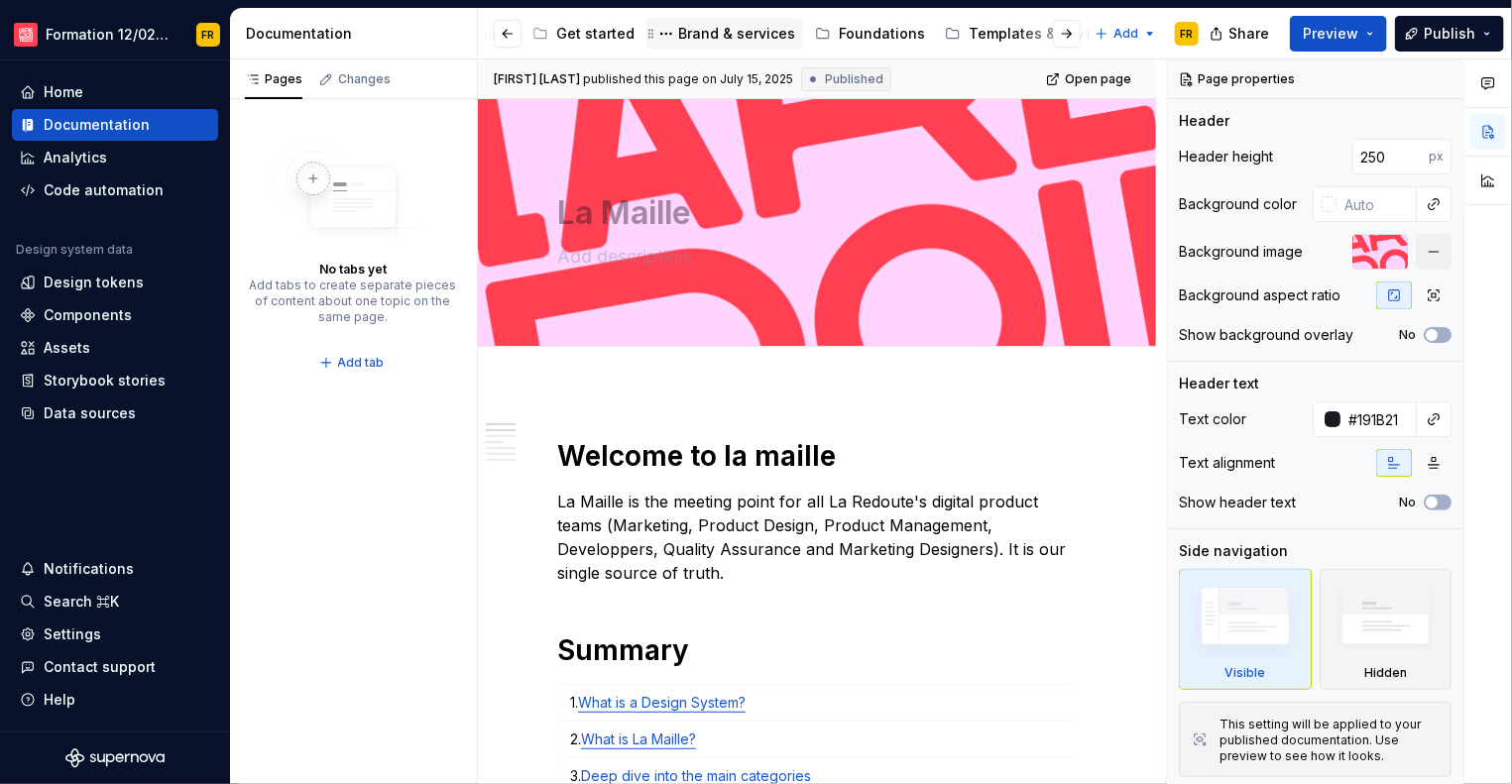 scroll, scrollTop: 0, scrollLeft: 605, axis: horizontal 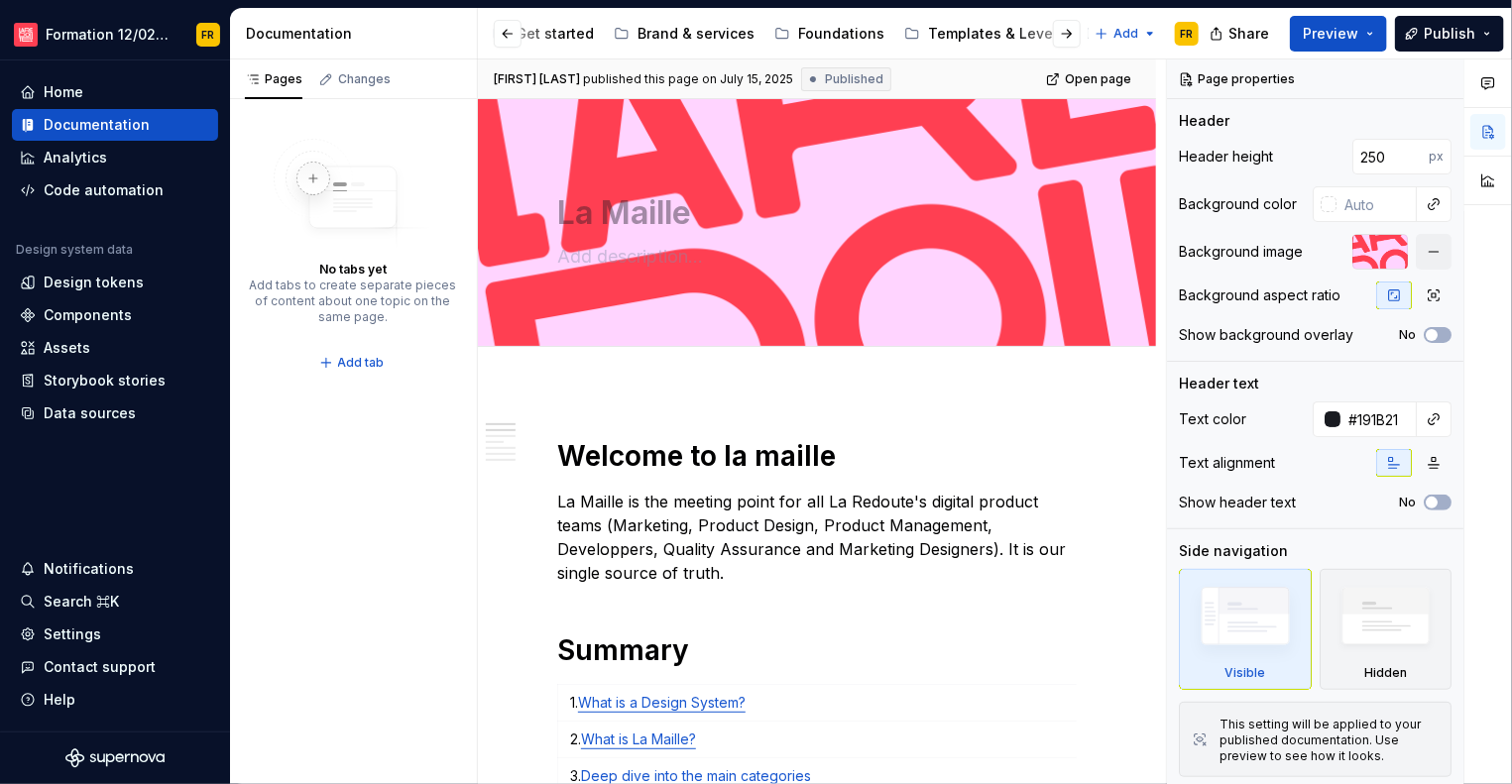 click at bounding box center [523, 34] 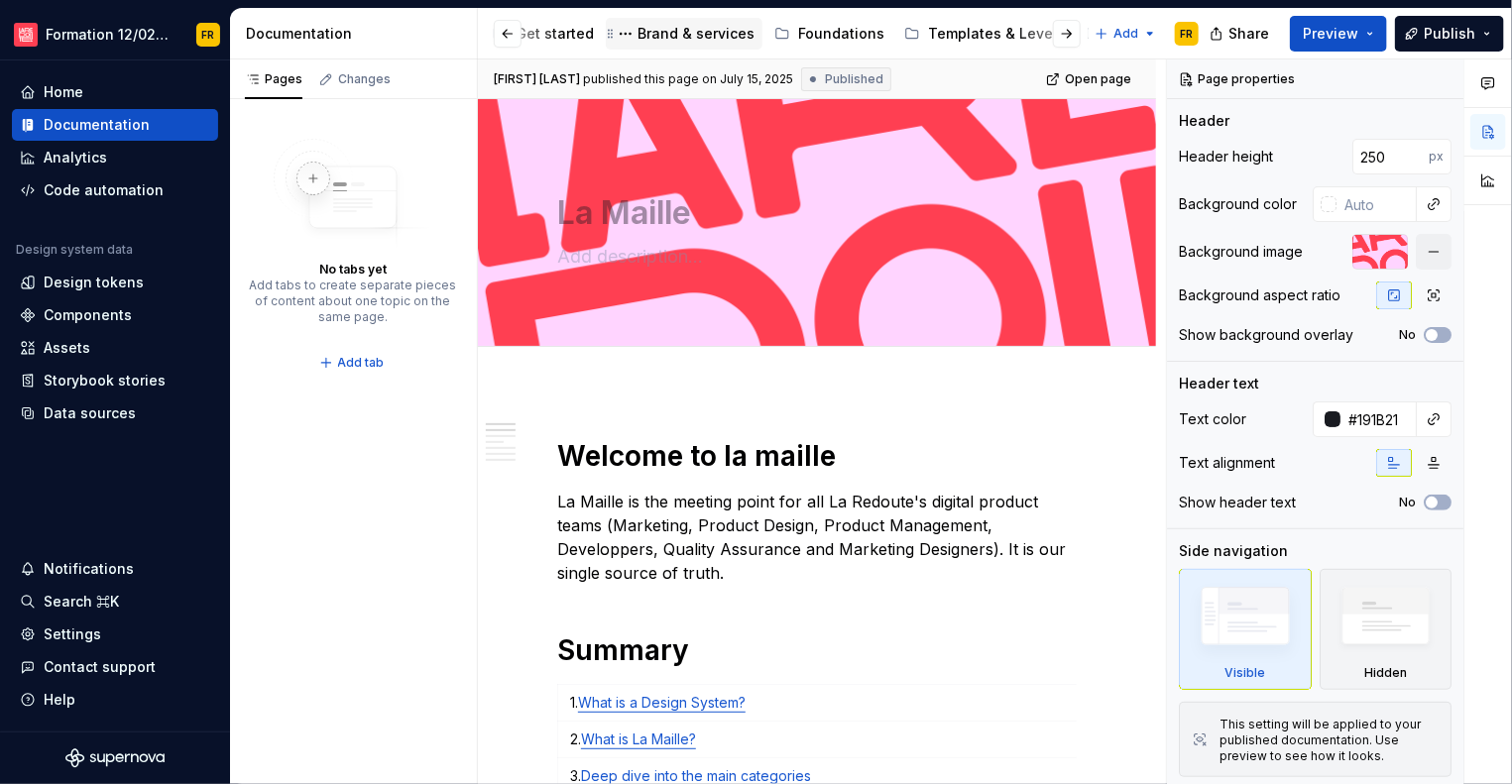 click on "Brand & services" at bounding box center (696, 34) 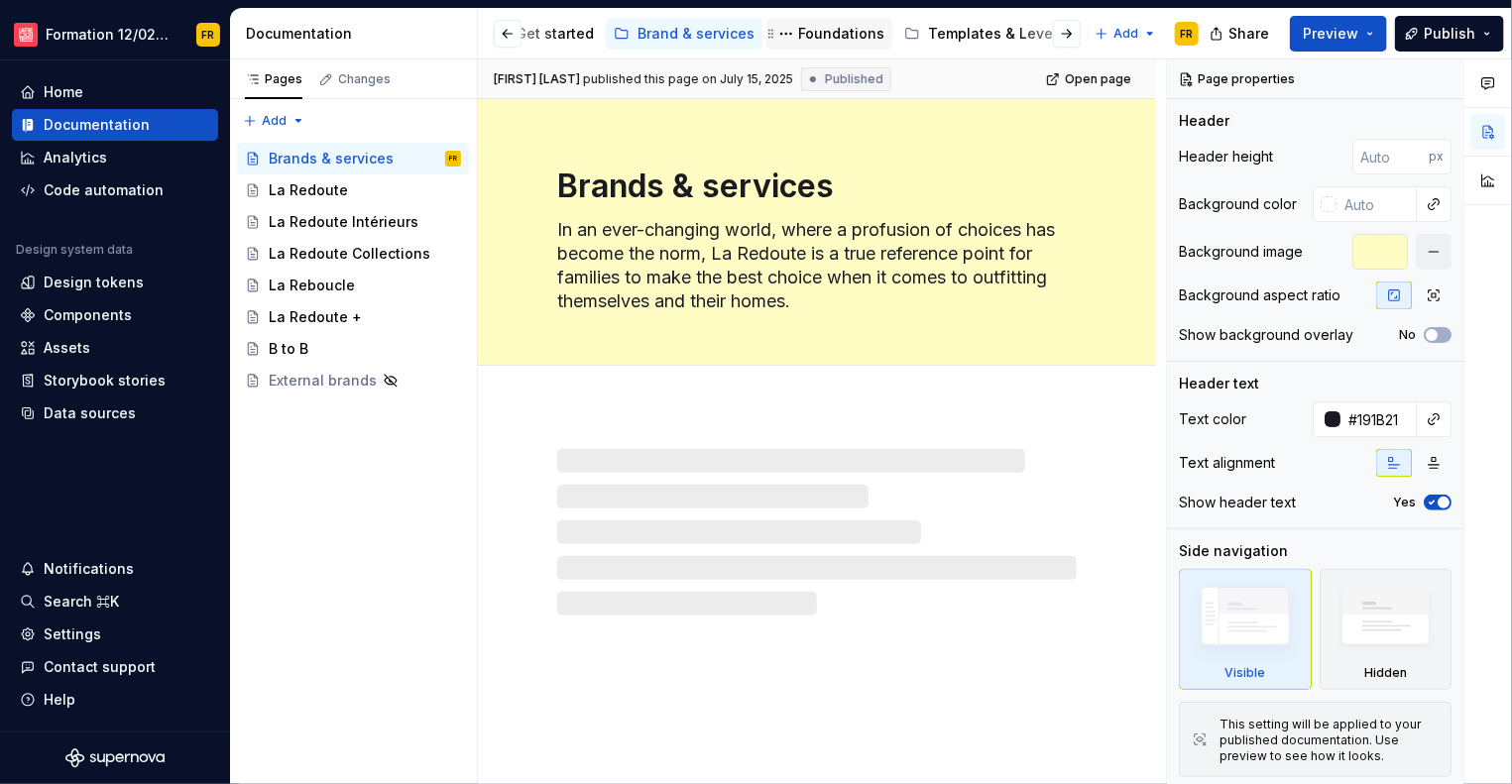 click on "Foundations" at bounding box center [829, 34] 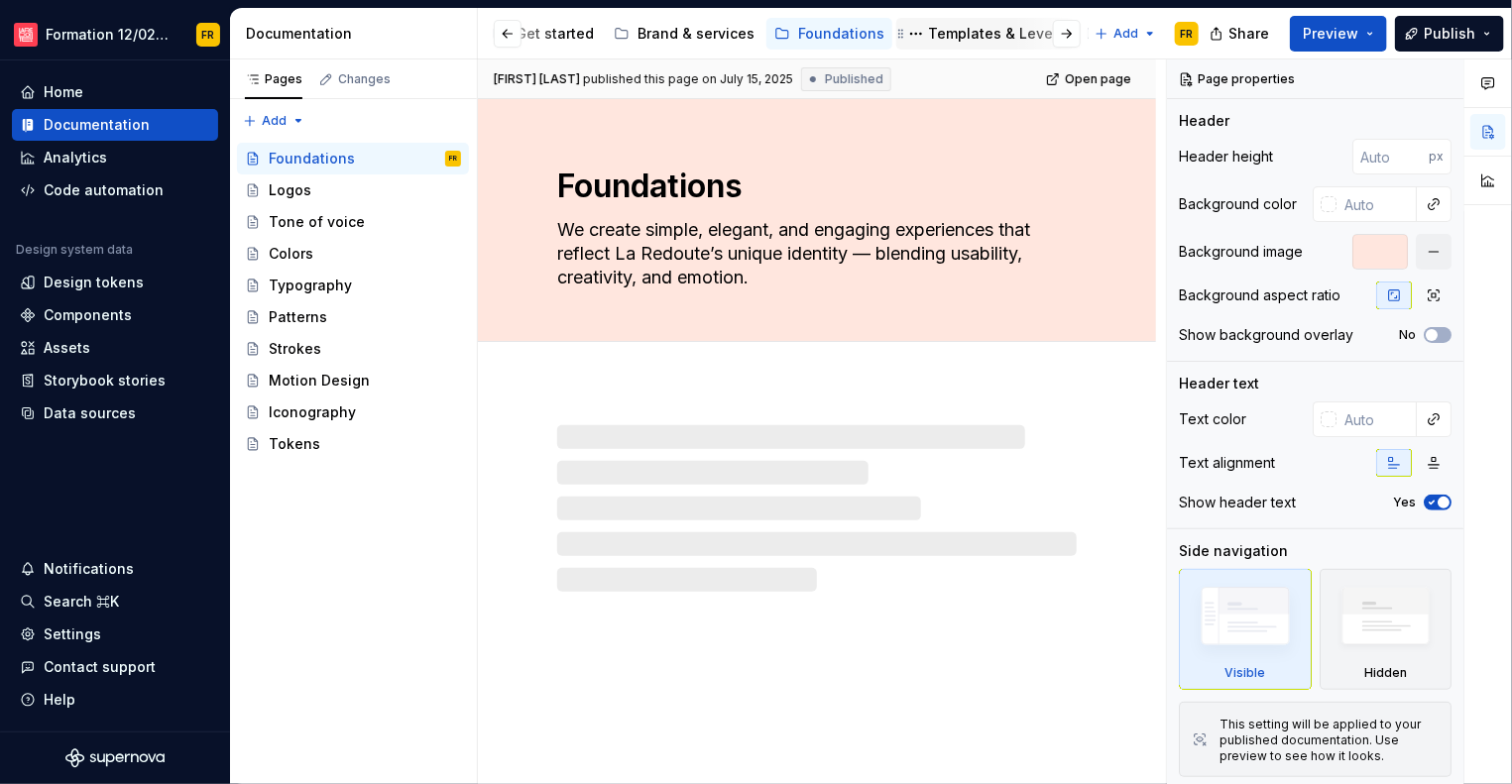 click on "Templates & Levers" at bounding box center [996, 34] 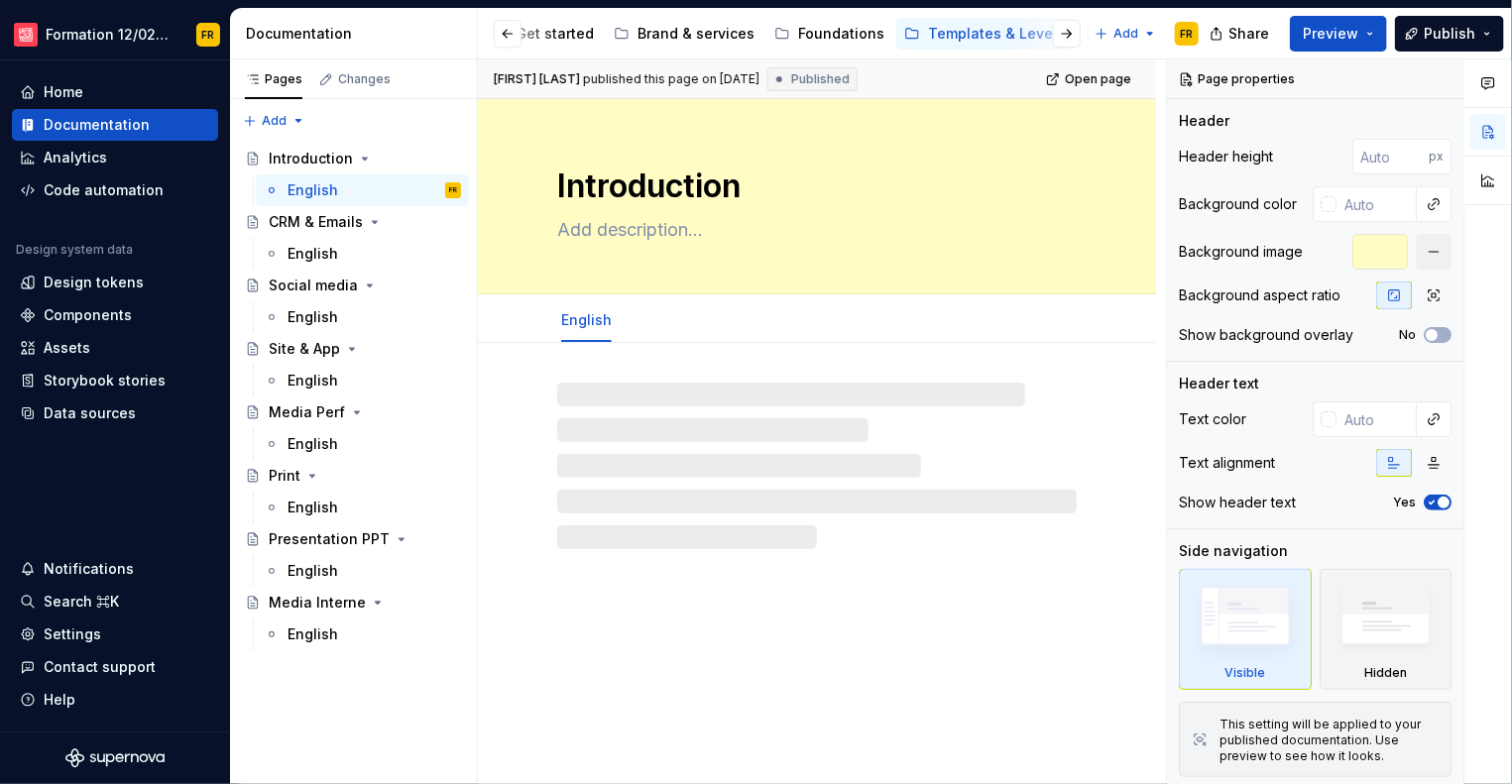 click at bounding box center (523, 34) 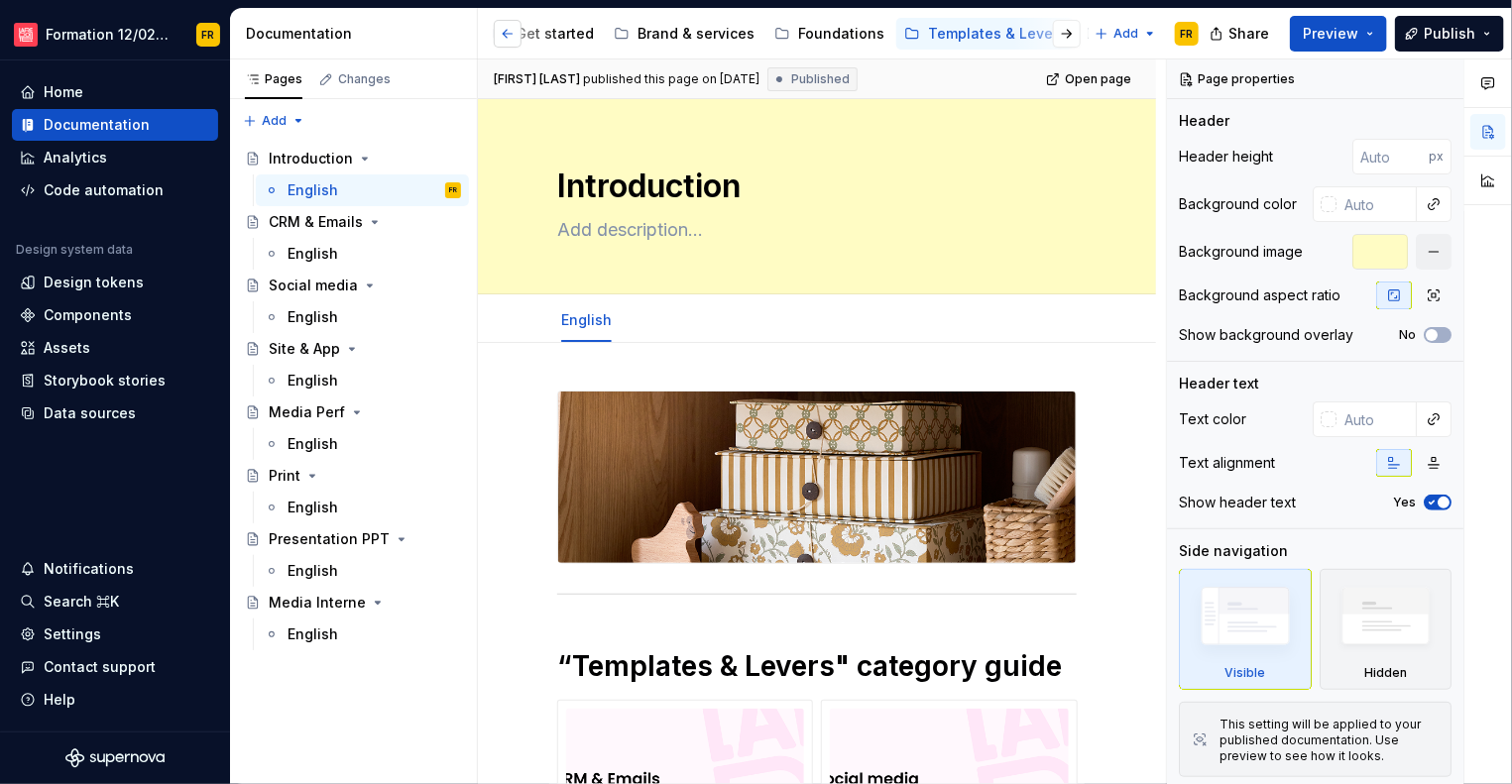 click at bounding box center [508, 34] 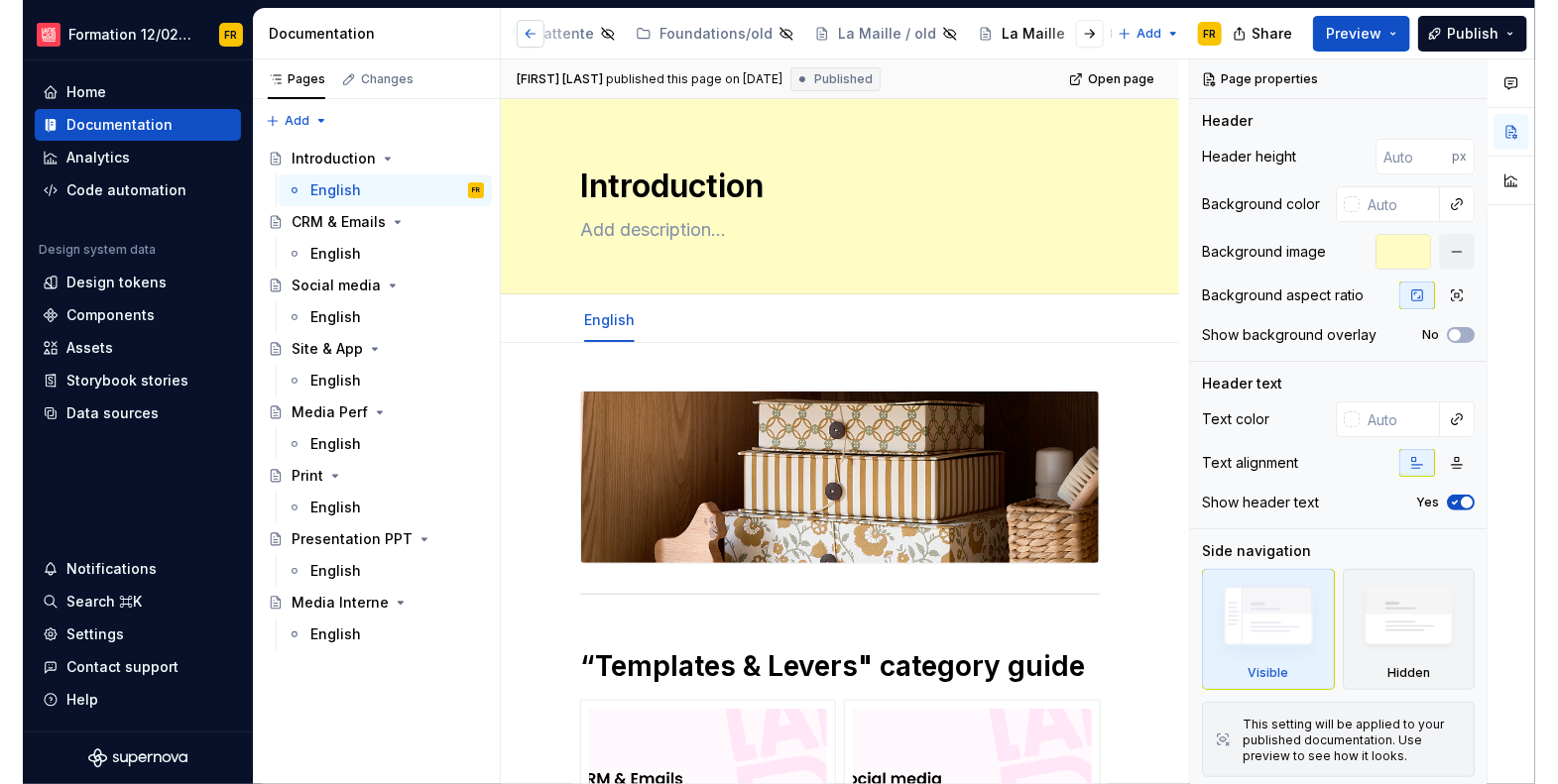 scroll, scrollTop: 0, scrollLeft: 0, axis: both 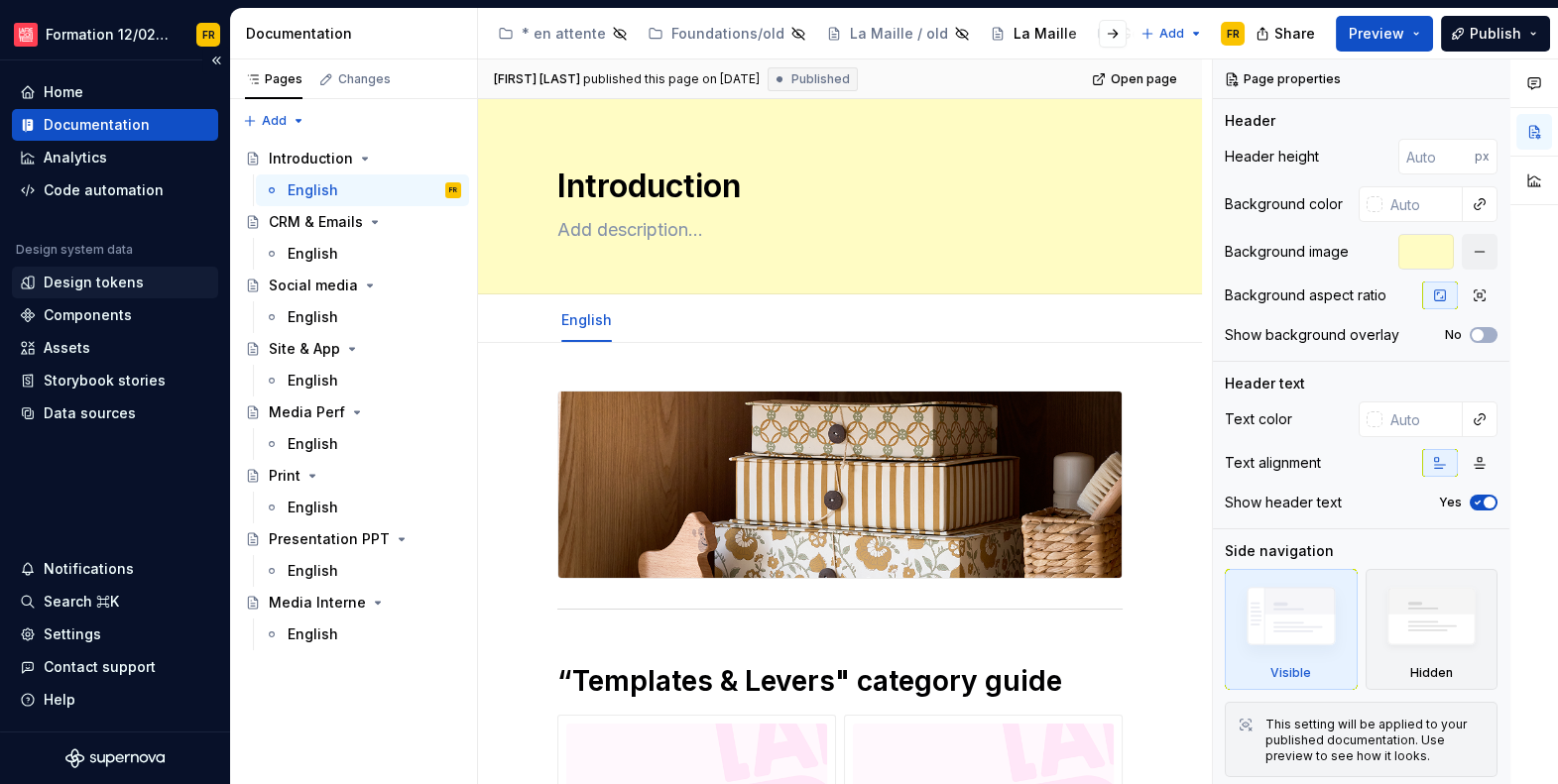 click on "Design tokens" at bounding box center (93, 282) 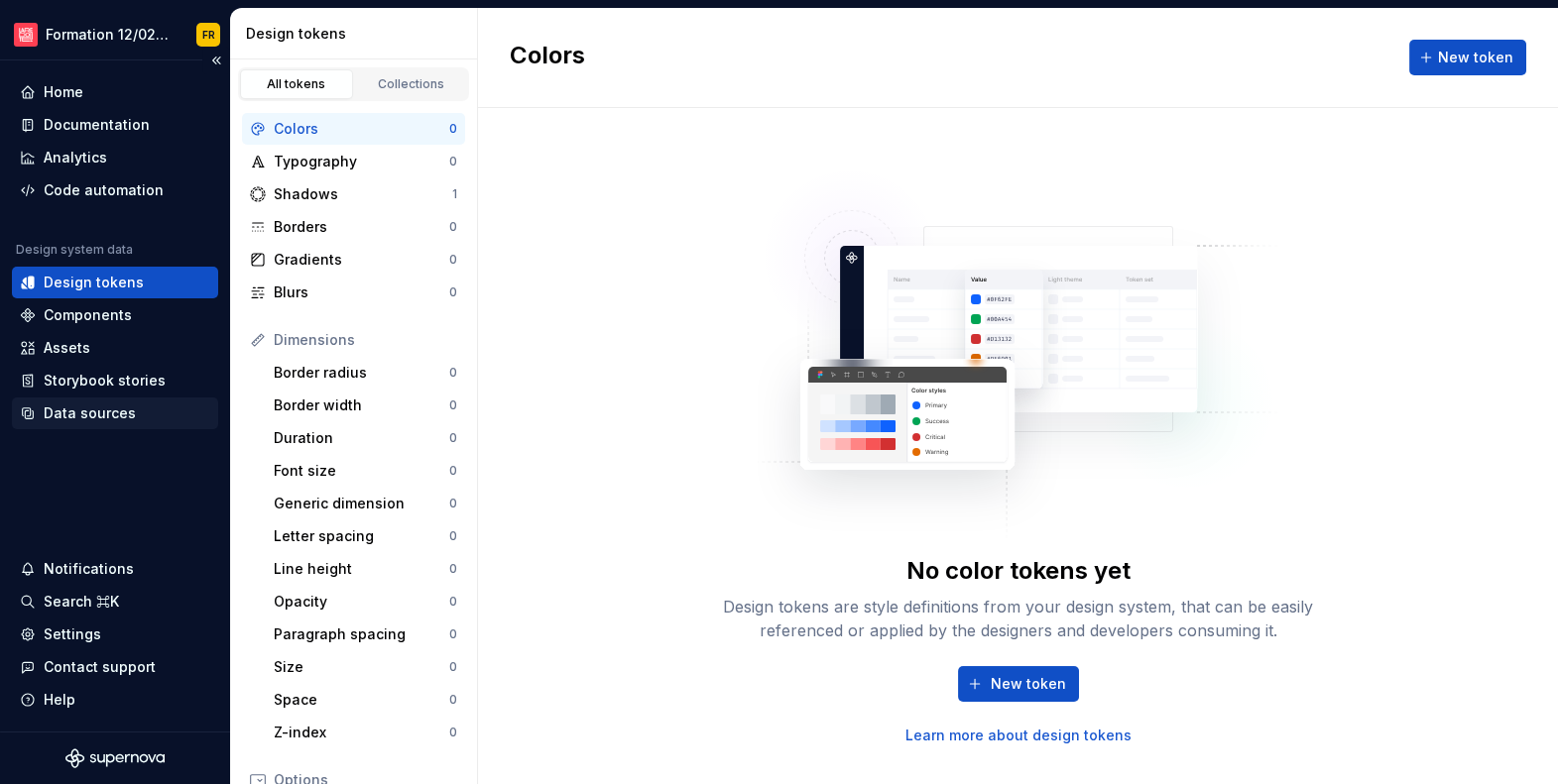 click on "Data sources" at bounding box center [89, 413] 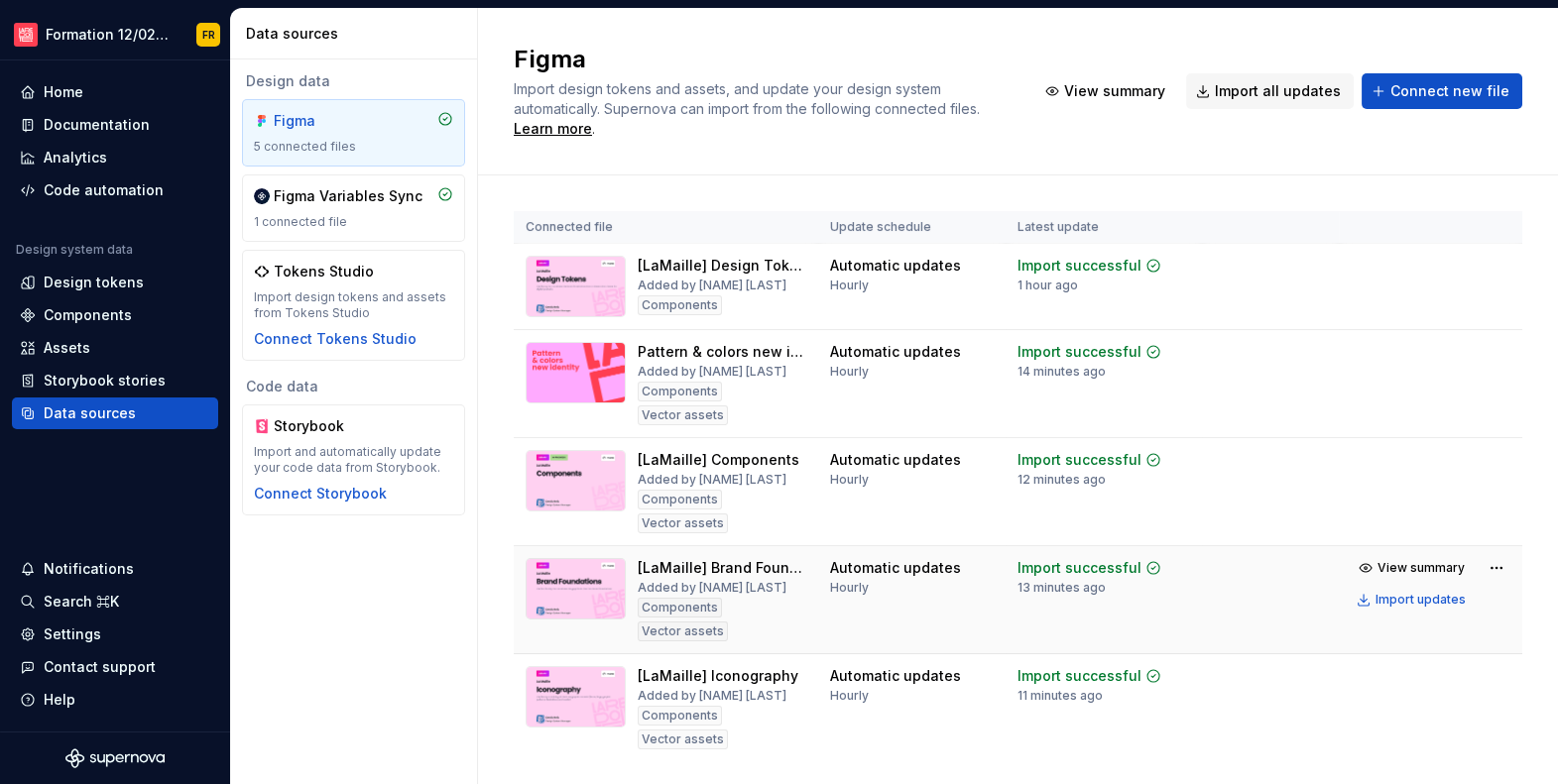 scroll, scrollTop: 0, scrollLeft: 0, axis: both 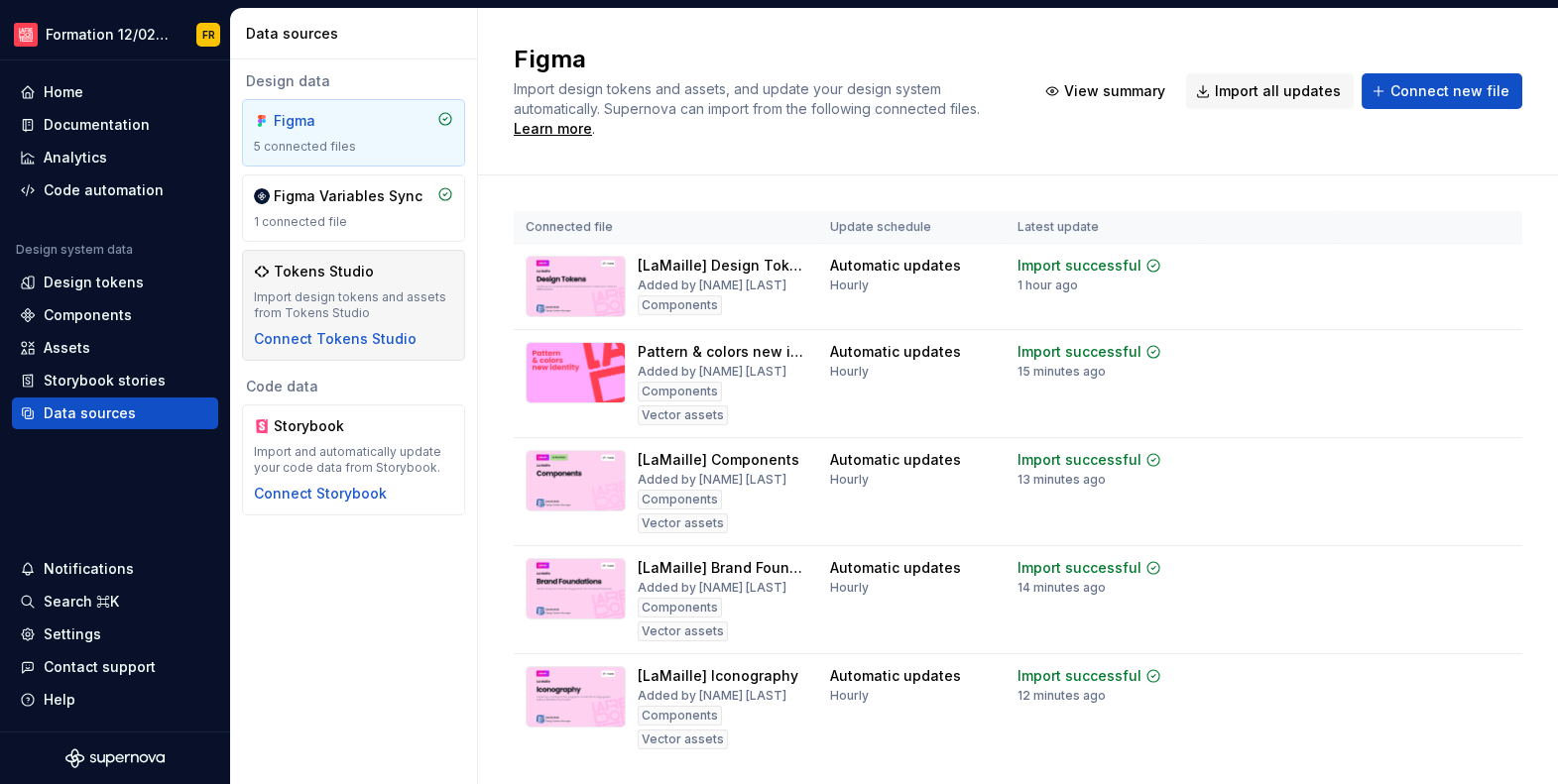 click on "Tokens Studio" at bounding box center [323, 272] 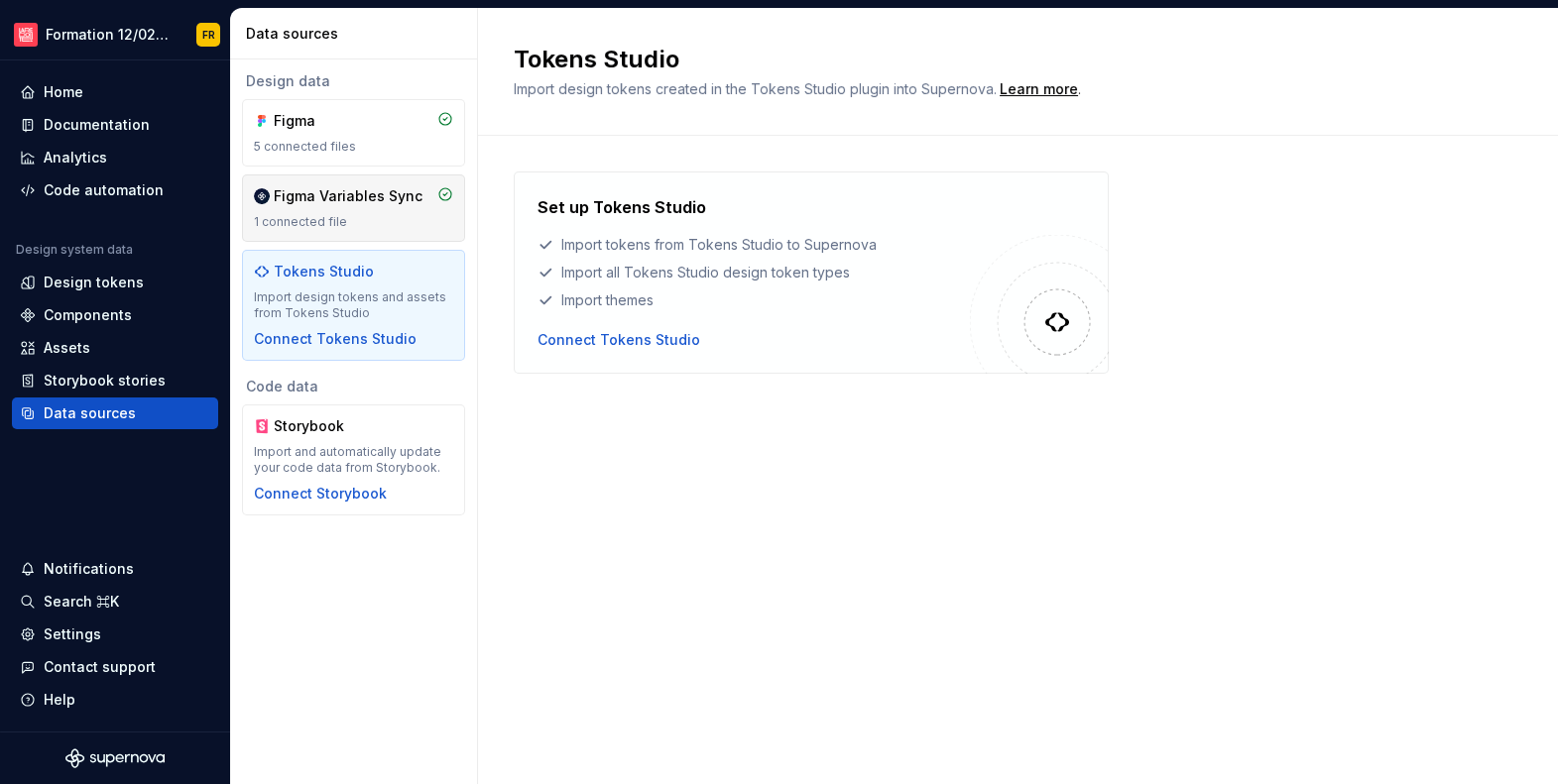 click on "Figma Variables Sync" at bounding box center [348, 196] 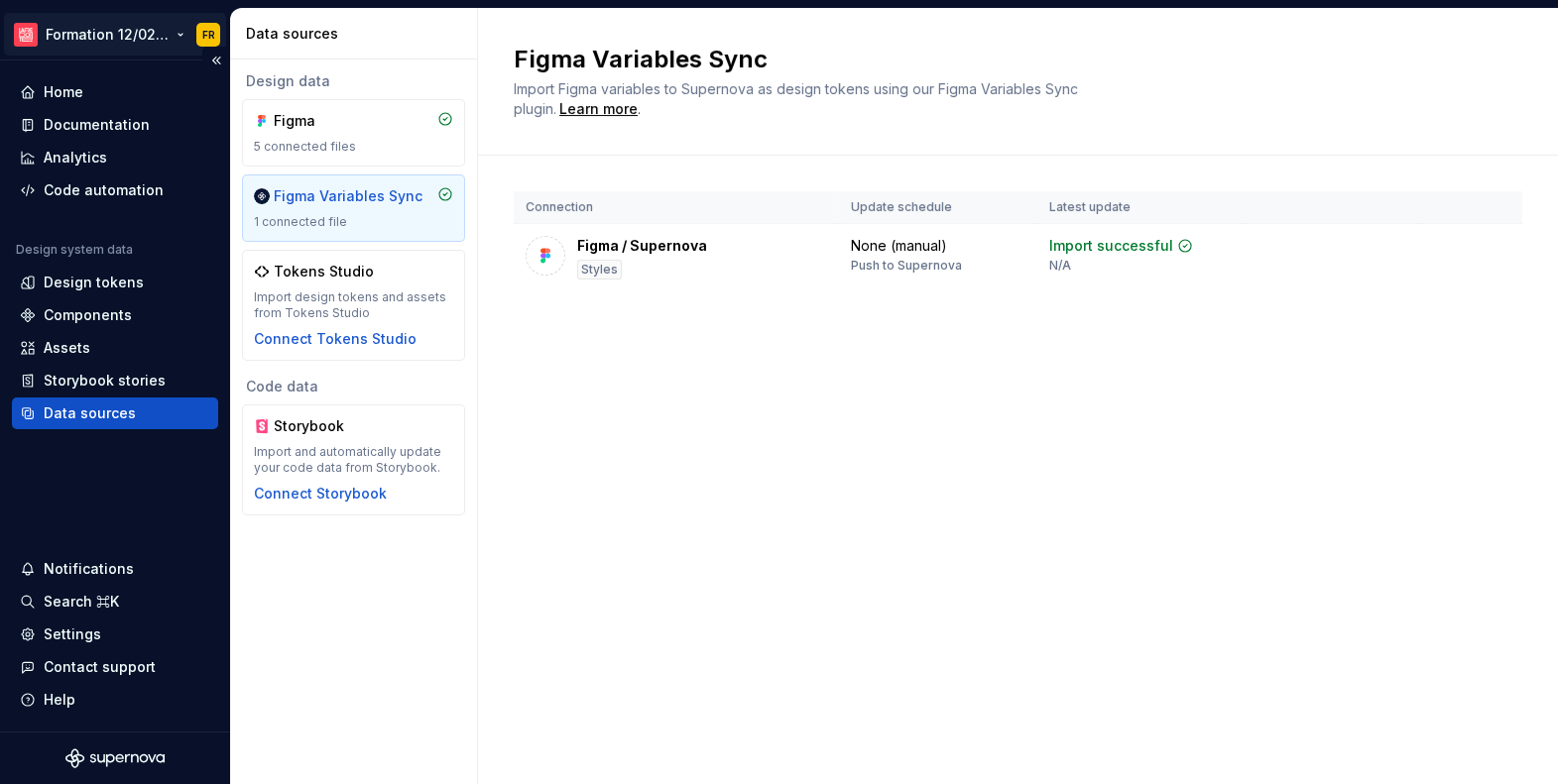 click on "Home Documentation Analytics Code automation Design system data Design tokens Components Assets Storybook stories Data sources Notifications Search ⌘K Settings Contact support Help Data sources Design data Figma 5 connected files Figma Variables Sync 1 connected file Tokens Studio Import design tokens and assets from Tokens Studio Connect Tokens Studio Code data Storybook Import and automatically update your code data from Storybook. Connect Storybook Figma Variables Sync Import Figma variables to Supernova as design tokens using our Figma Variables Sync plugin.   Learn more . Connection Update schedule Latest update Figma / Supernova Styles None (manual) Push to Supernova Import successful N/A   *" at bounding box center (779, 392) 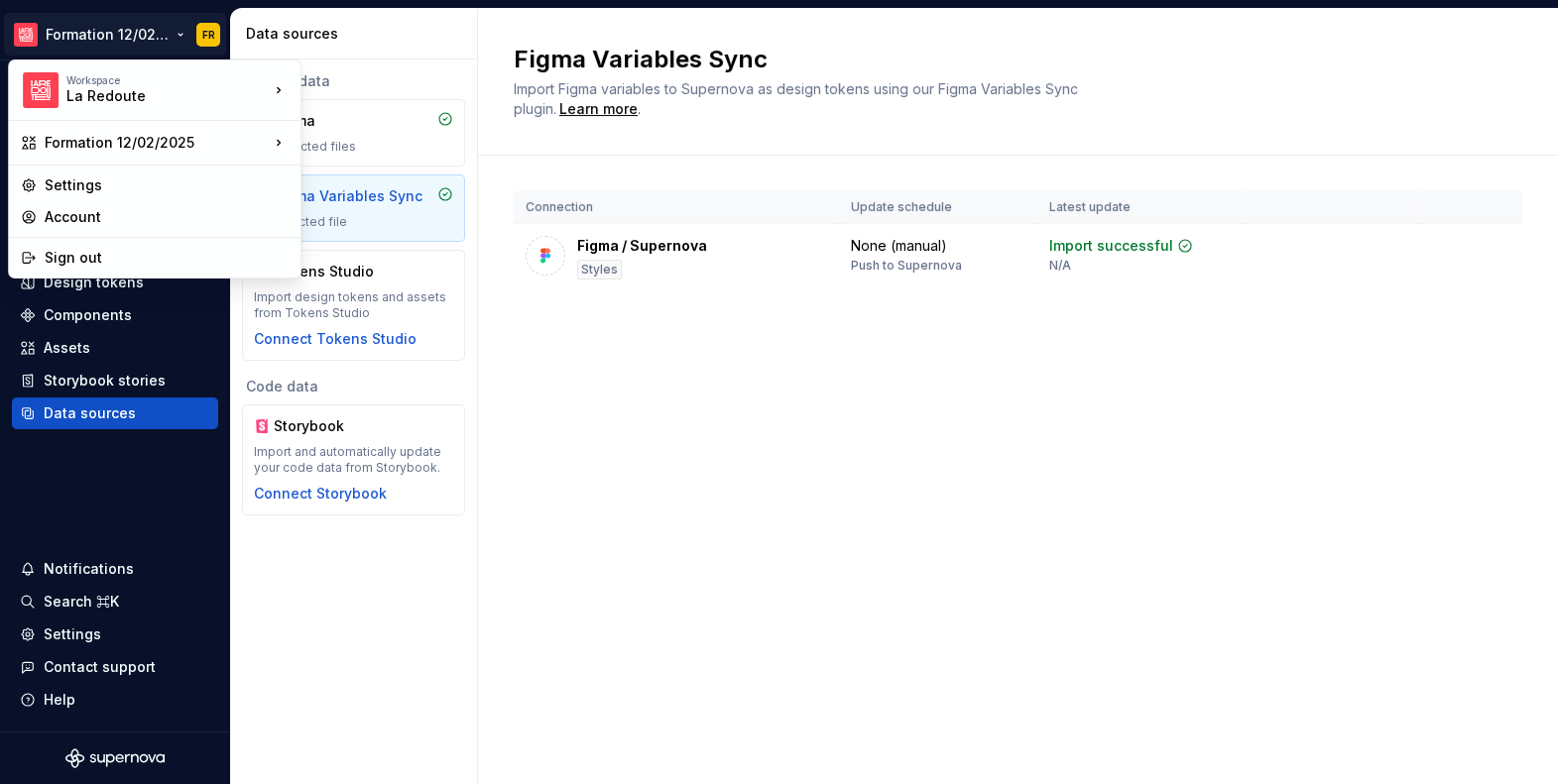 click on "Formation [DATE] FR Home Documentation Analytics Code automation Design system data Design tokens Components Assets Storybook stories Data sources Notifications Search ⌘K Settings Contact support Help Data sources Design data Figma 5 connected files Figma Variables Sync 1 connected file Tokens Studio Import design tokens and assets from Tokens Studio Connect Tokens Studio Code data Storybook Import and automatically update your code data from Storybook. Connect Storybook Figma Variables Sync Import Figma variables to Supernova as design tokens using our Figma Variables Sync plugin. Learn more . Connection Update schedule Latest update Figma / Supernova Styles None (manual) Push to Supernova Import successful N/A * Workspace La Redoute Formation [DATE] Settings Account Sign out" at bounding box center (779, 392) 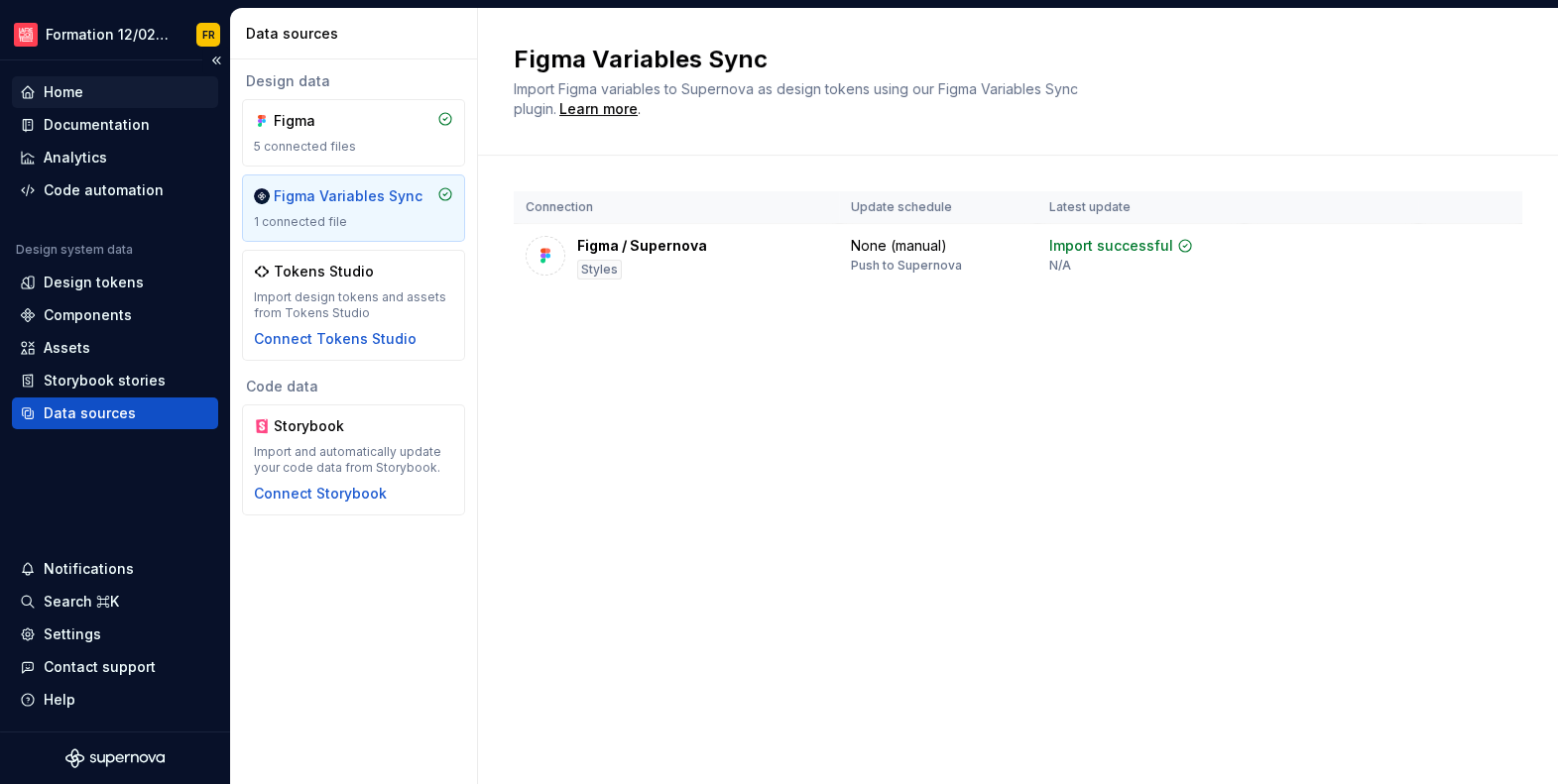 click on "Home" at bounding box center [63, 92] 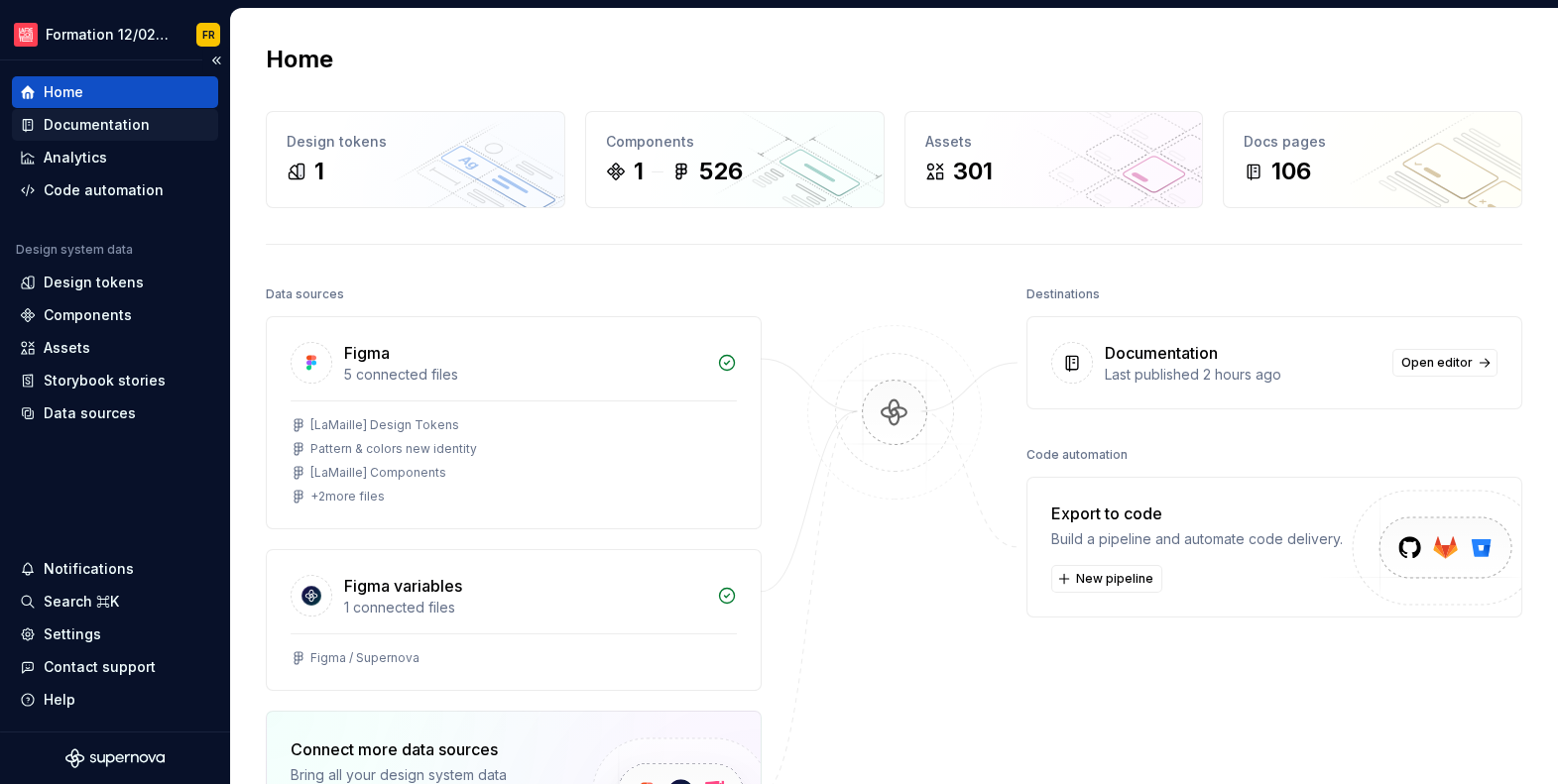 click on "Documentation" at bounding box center [96, 125] 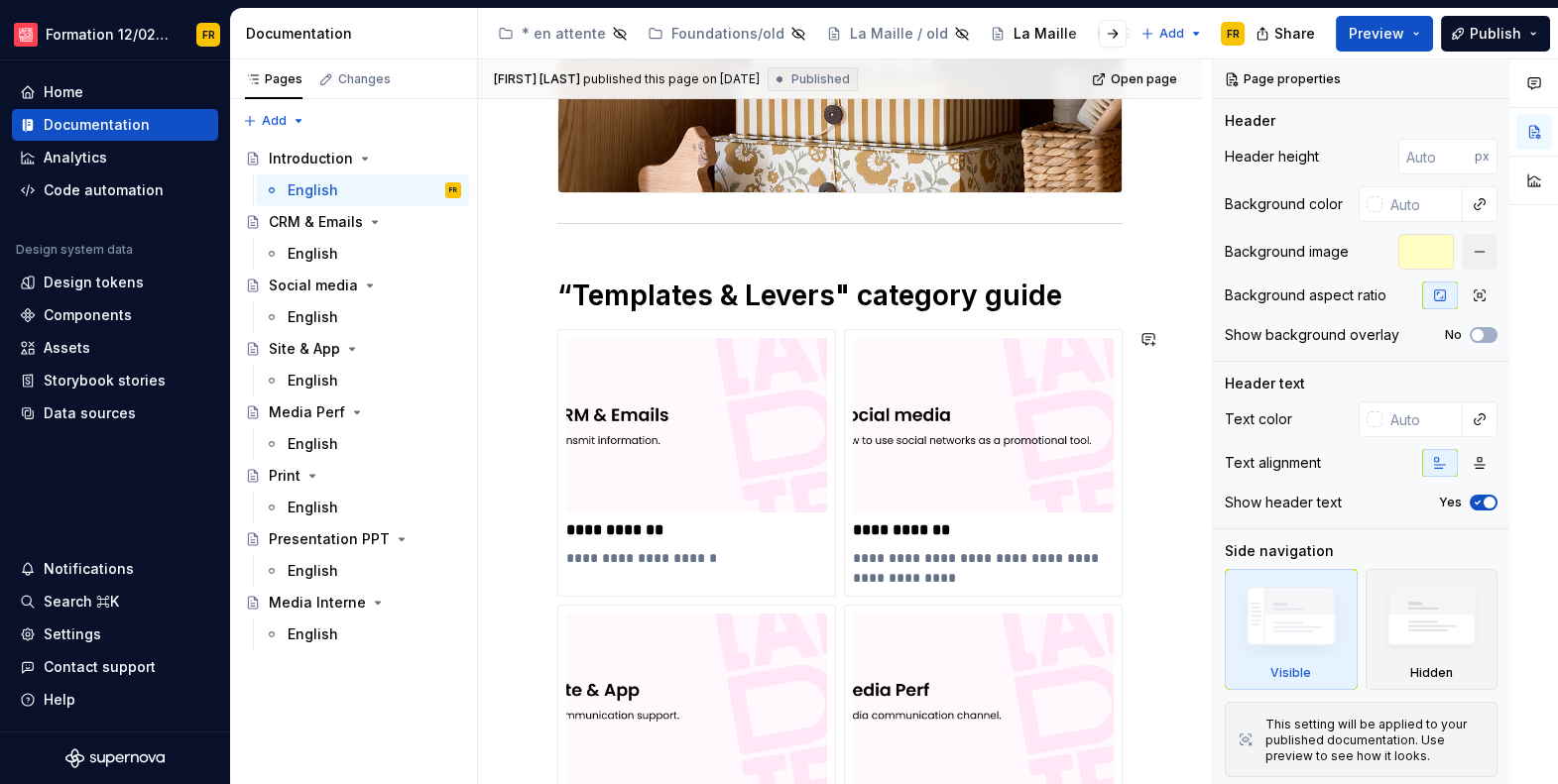 scroll, scrollTop: 0, scrollLeft: 0, axis: both 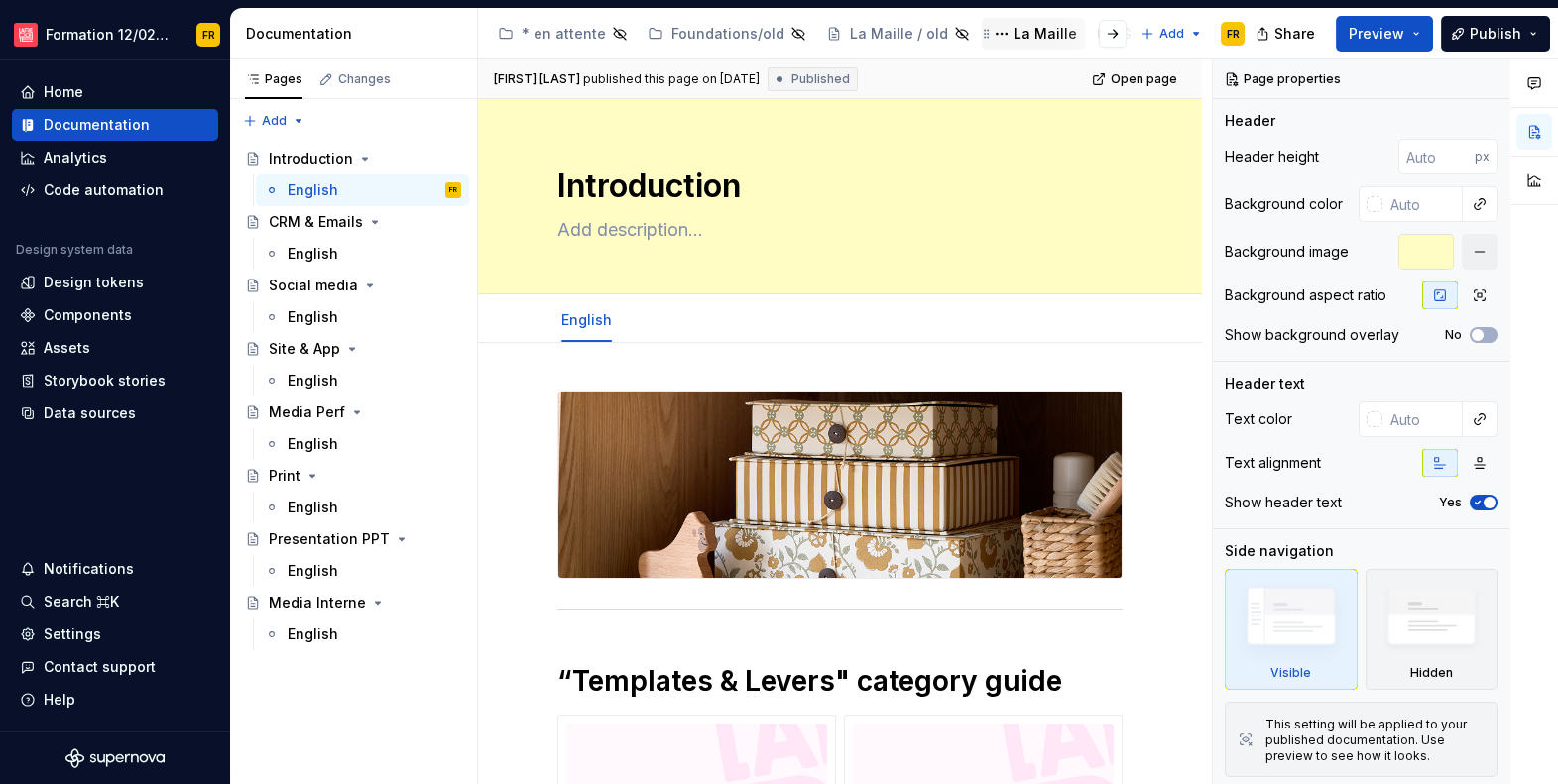 click on "La Maille" at bounding box center (1045, 34) 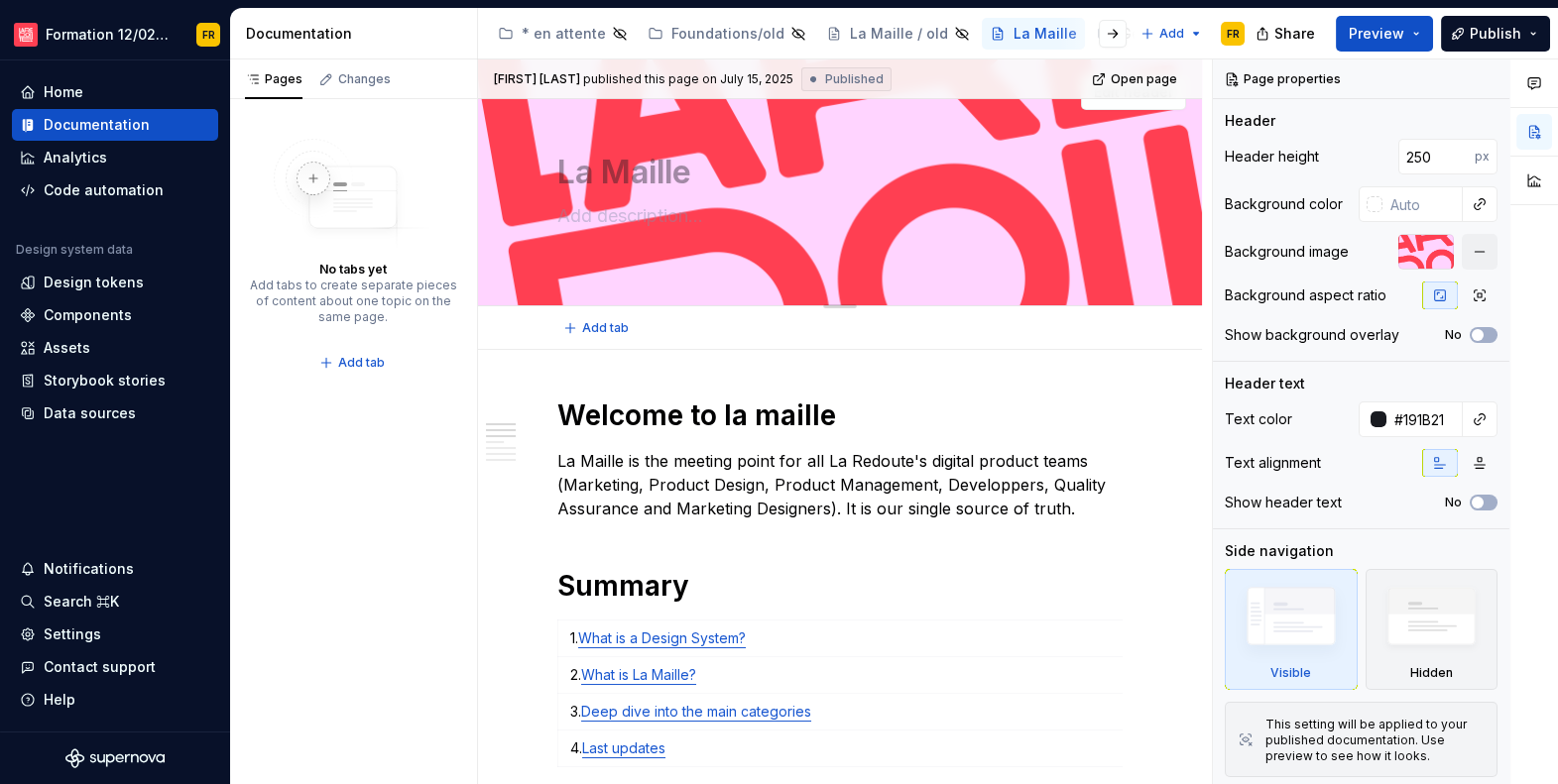scroll, scrollTop: 509, scrollLeft: 0, axis: vertical 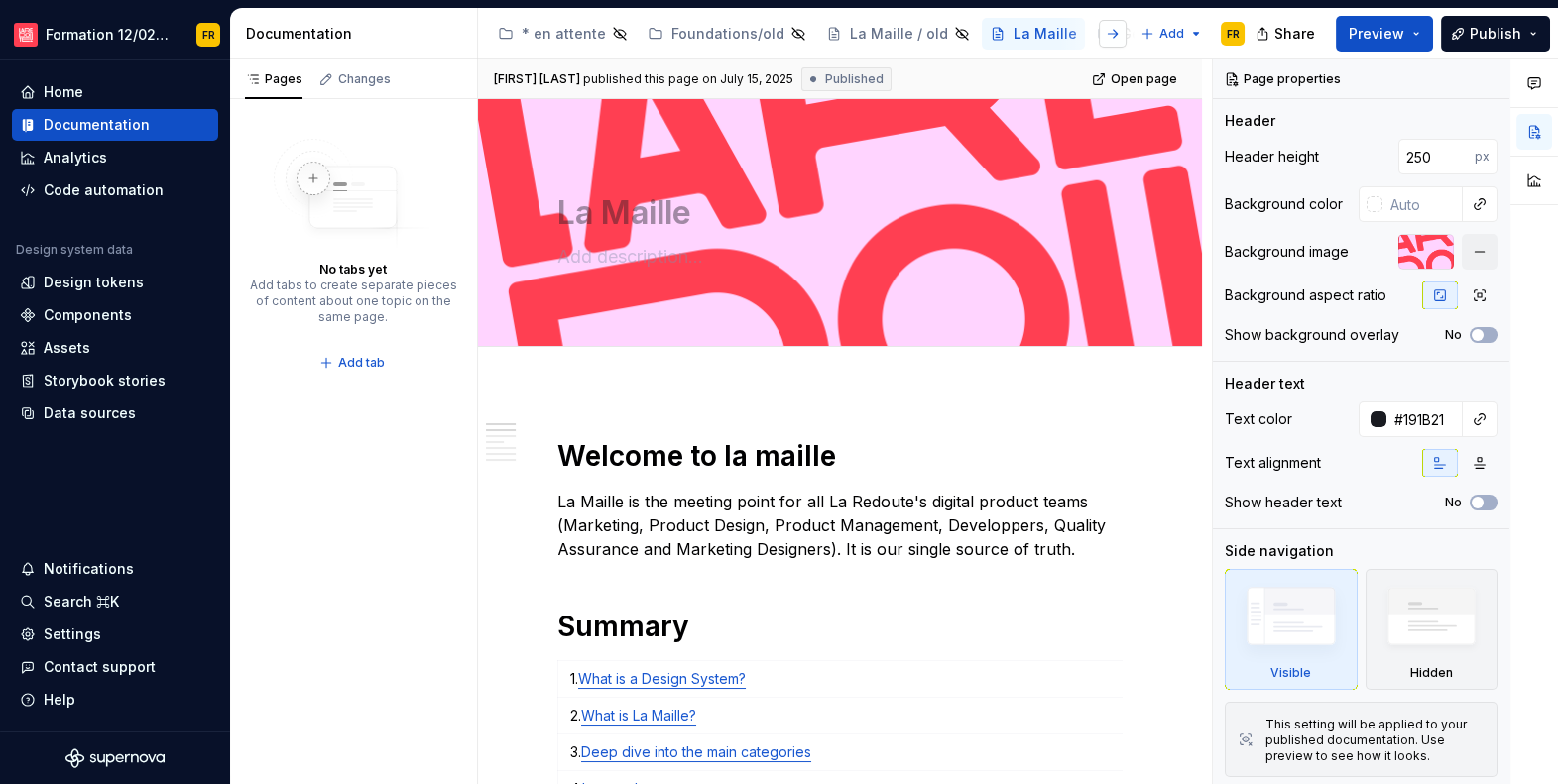 click at bounding box center [1113, 34] 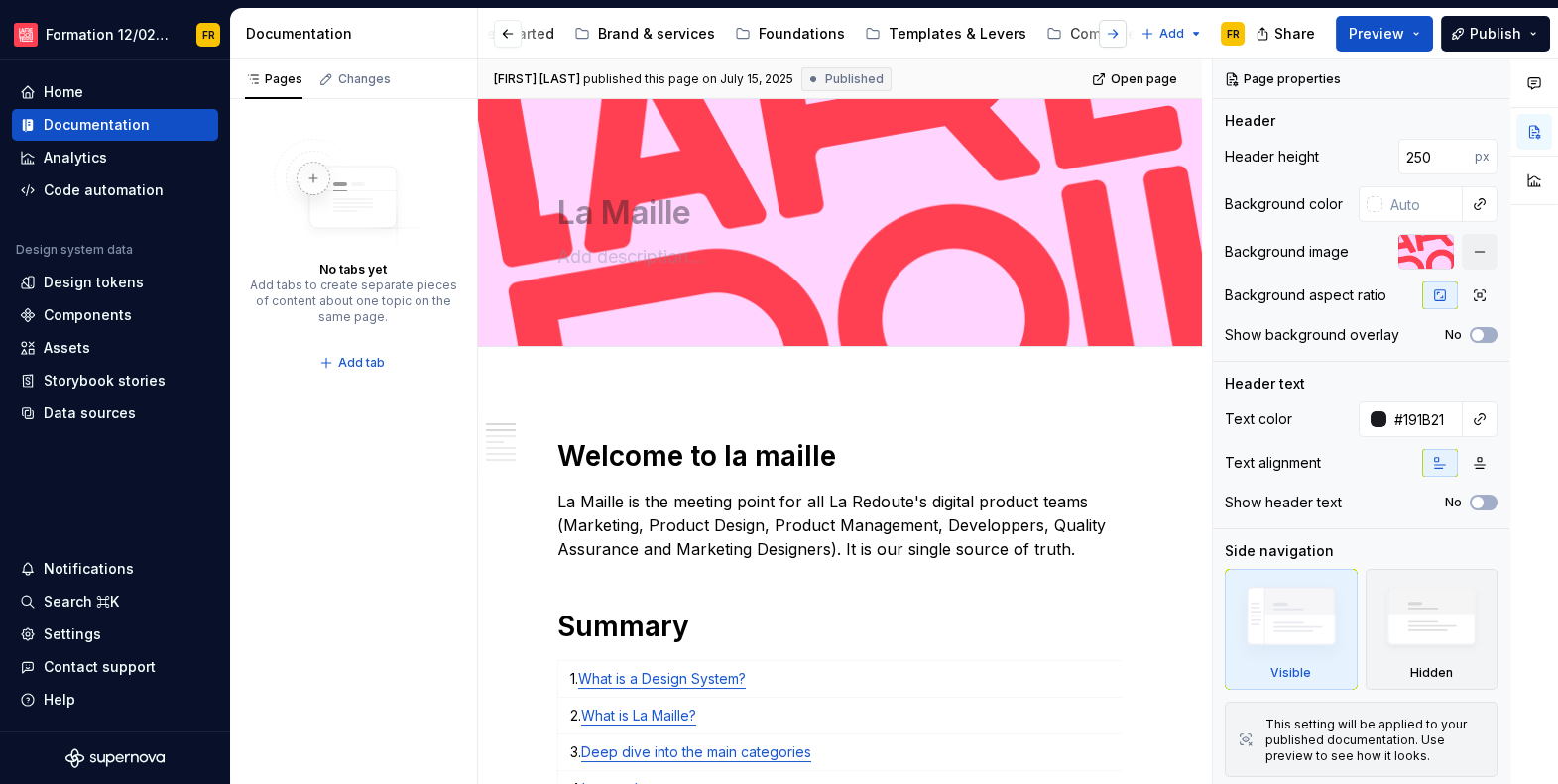 scroll, scrollTop: 0, scrollLeft: 650, axis: horizontal 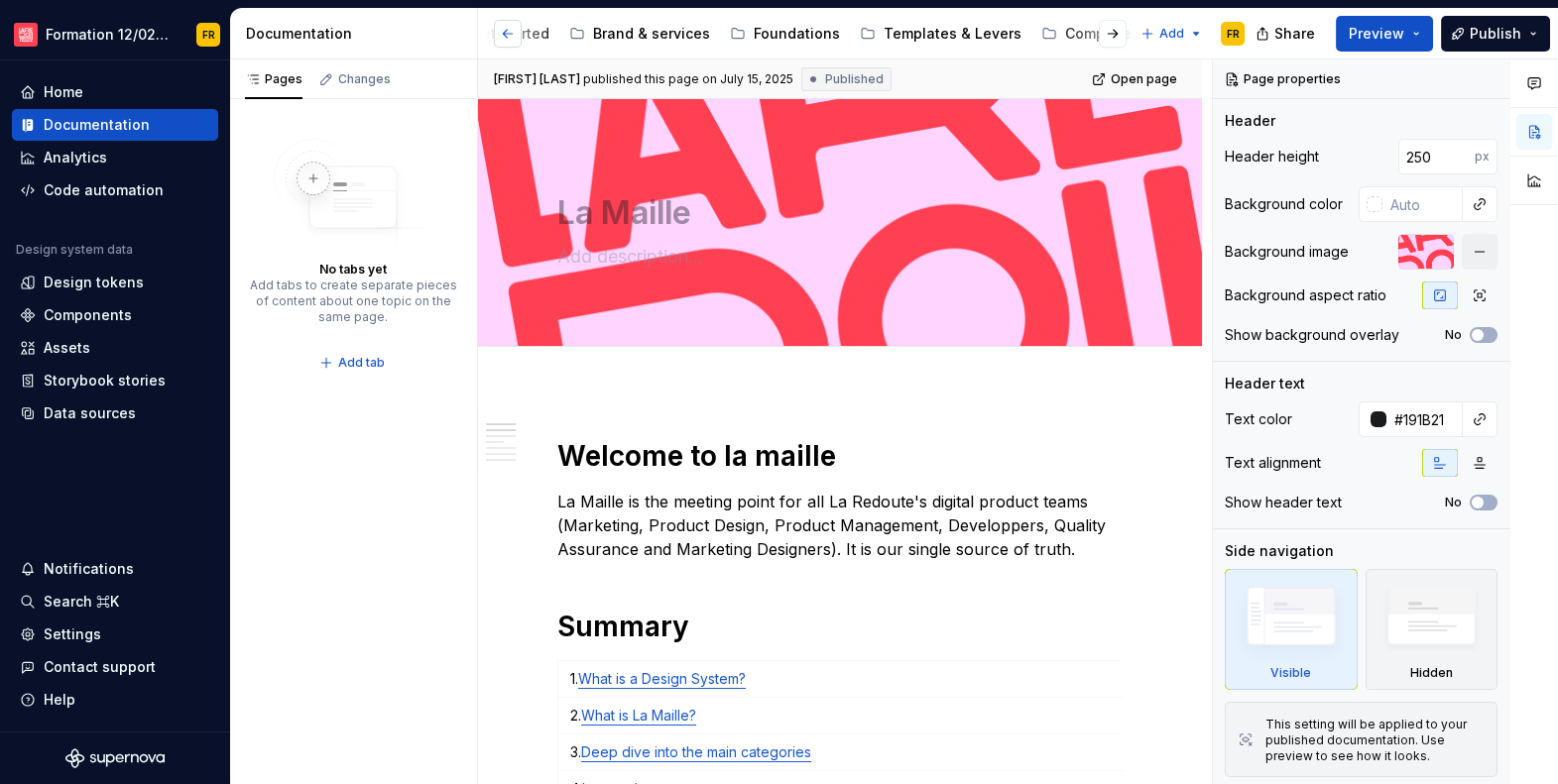 click at bounding box center (508, 34) 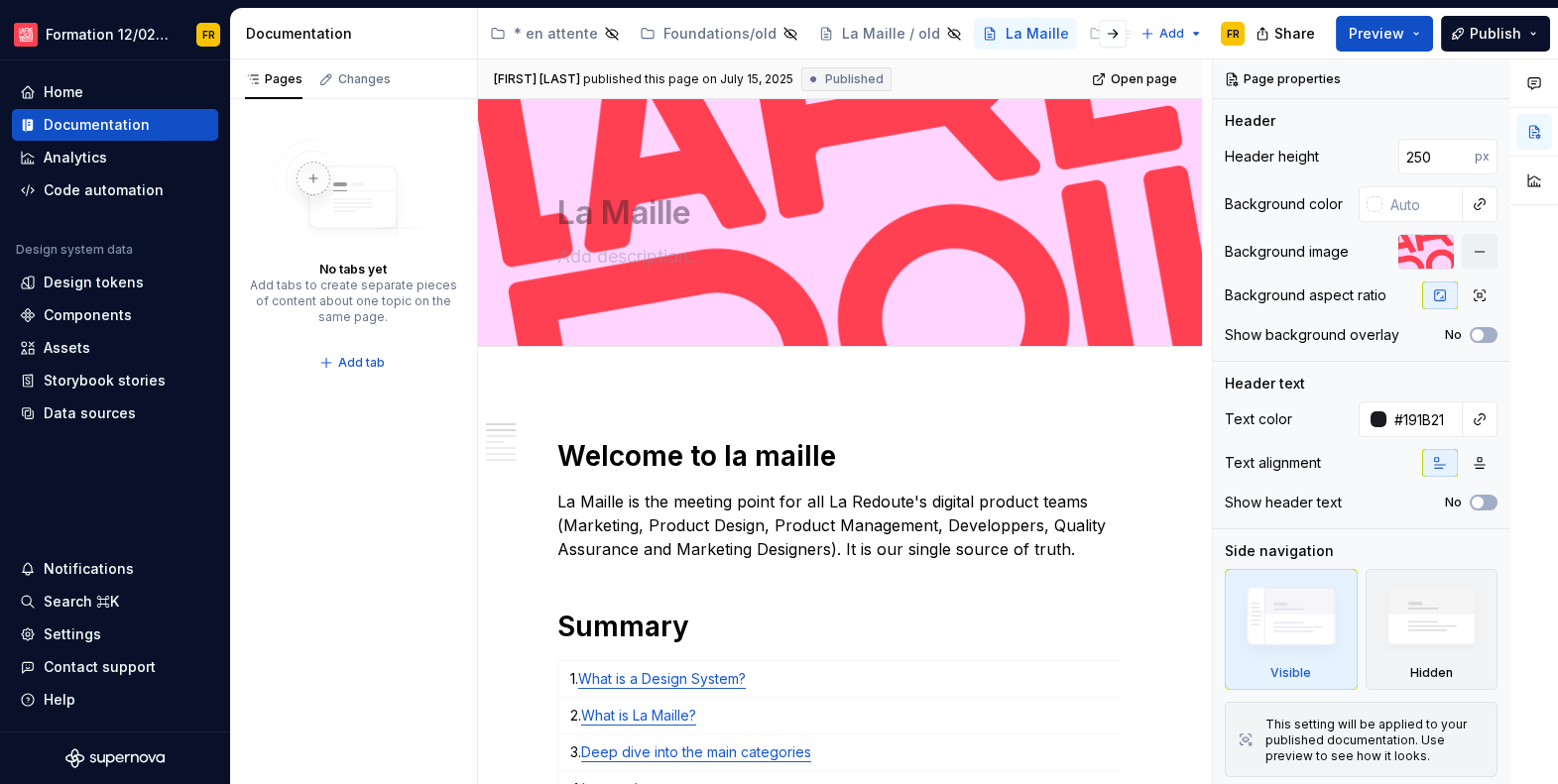 scroll, scrollTop: 0, scrollLeft: 0, axis: both 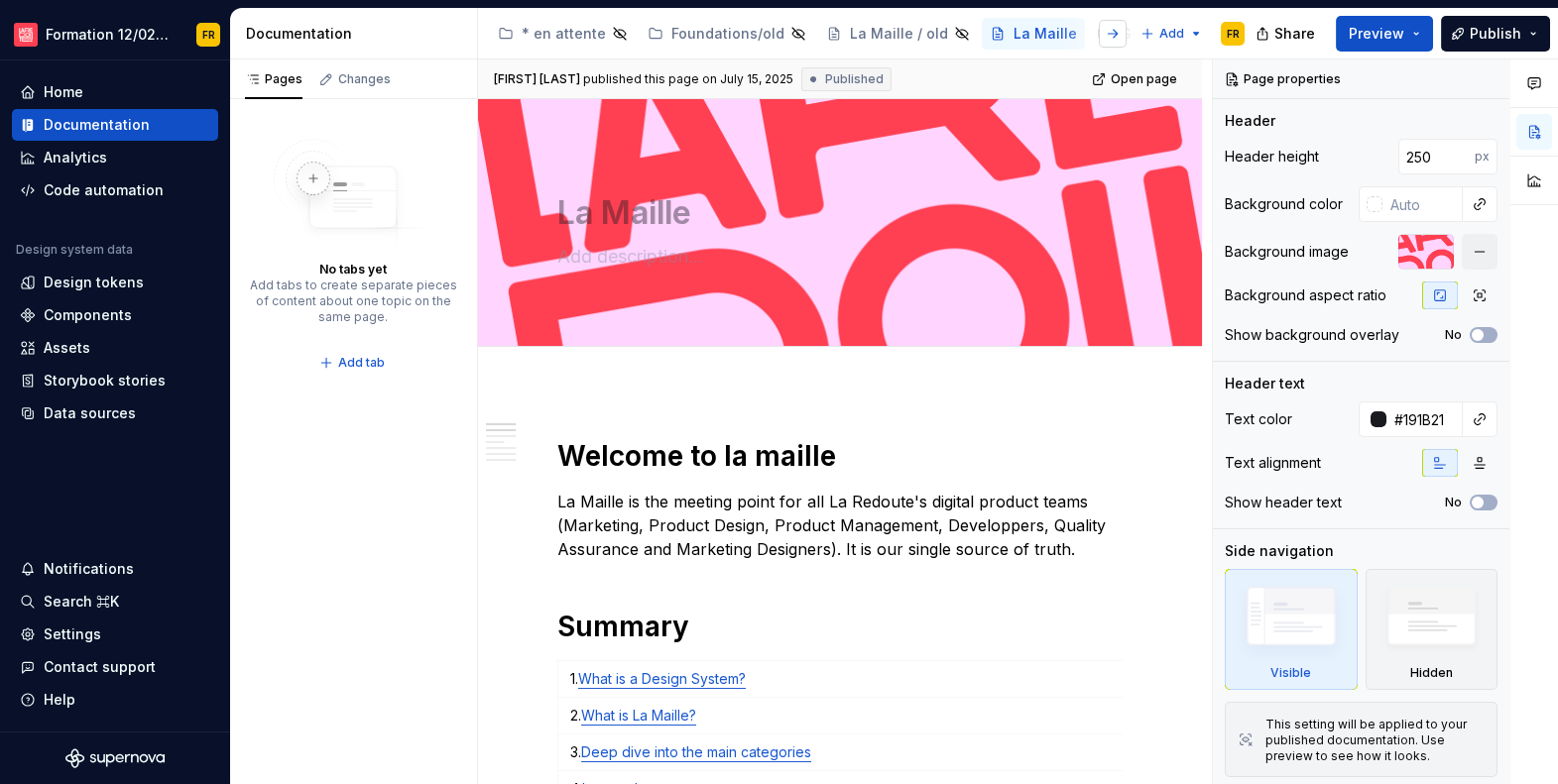 click at bounding box center (1113, 34) 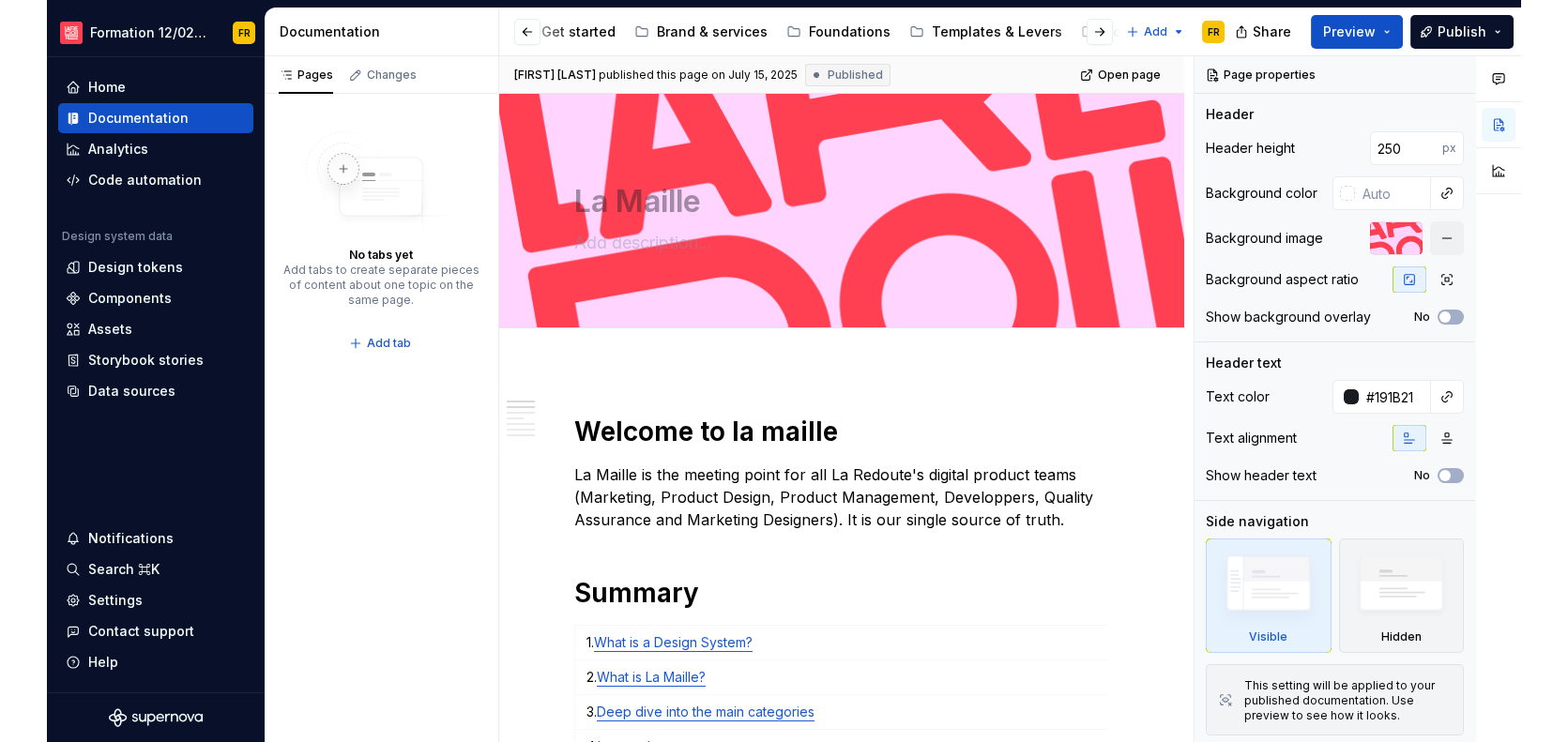 scroll, scrollTop: 0, scrollLeft: 615, axis: horizontal 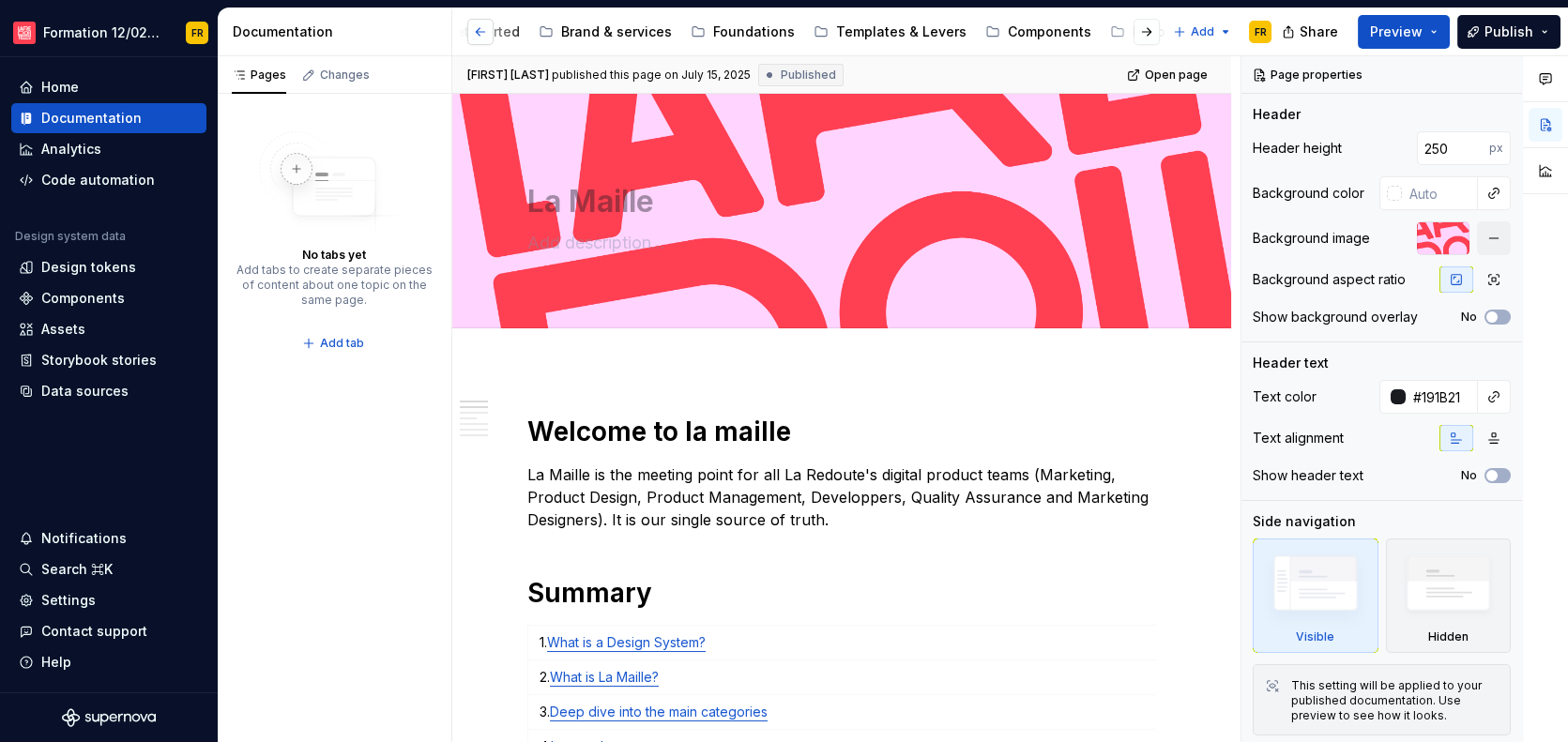 click at bounding box center (480, 32) 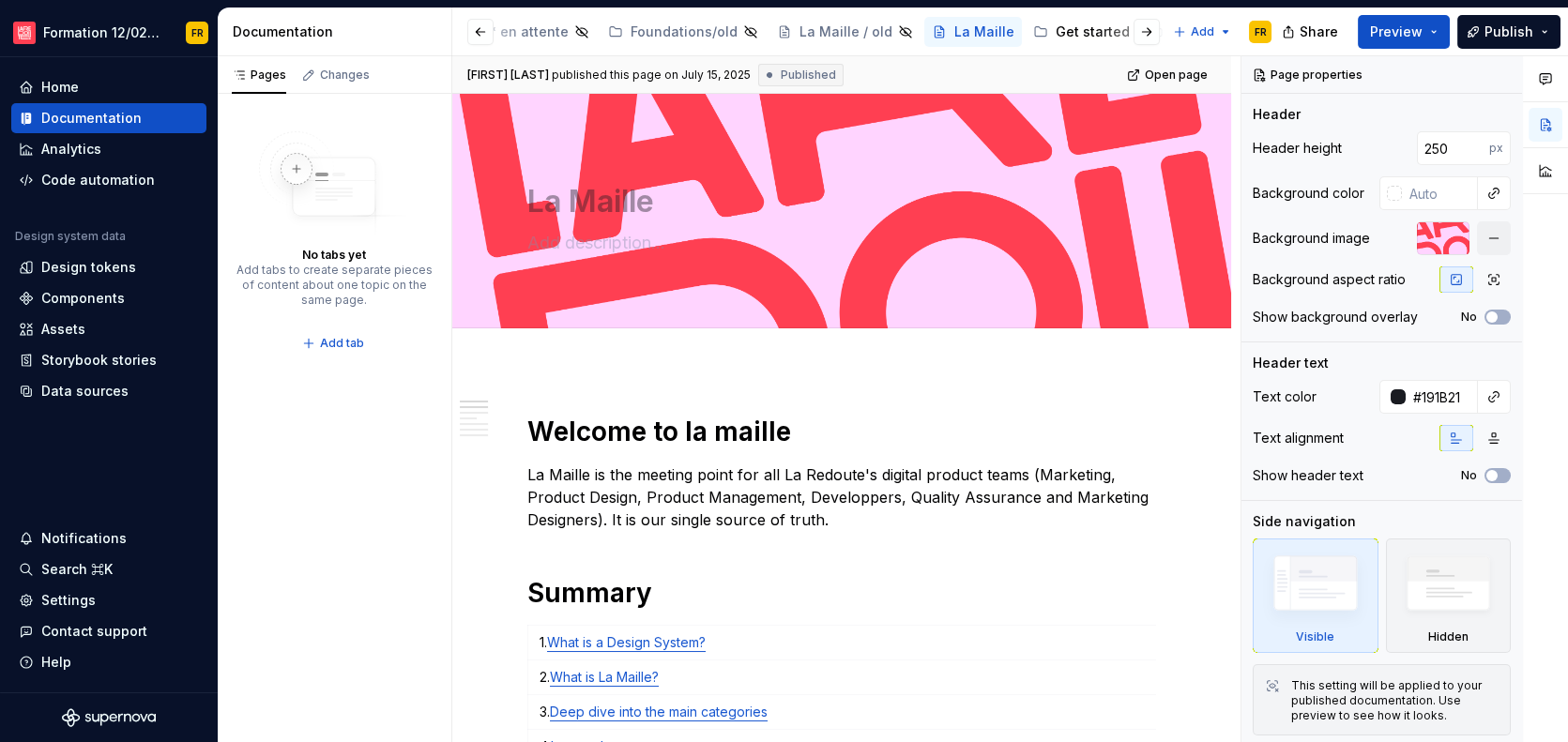 scroll, scrollTop: 0, scrollLeft: 0, axis: both 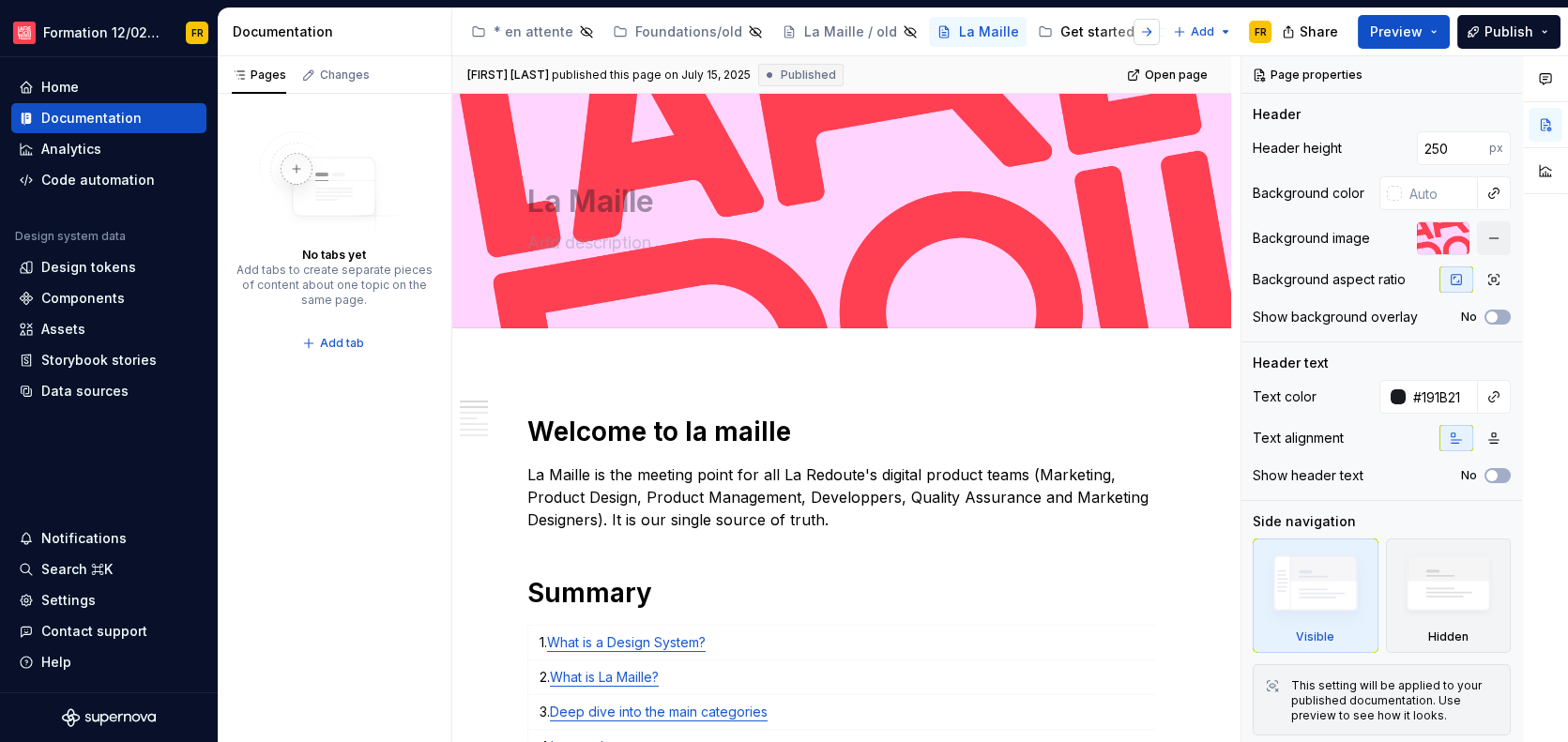 click at bounding box center [1147, 32] 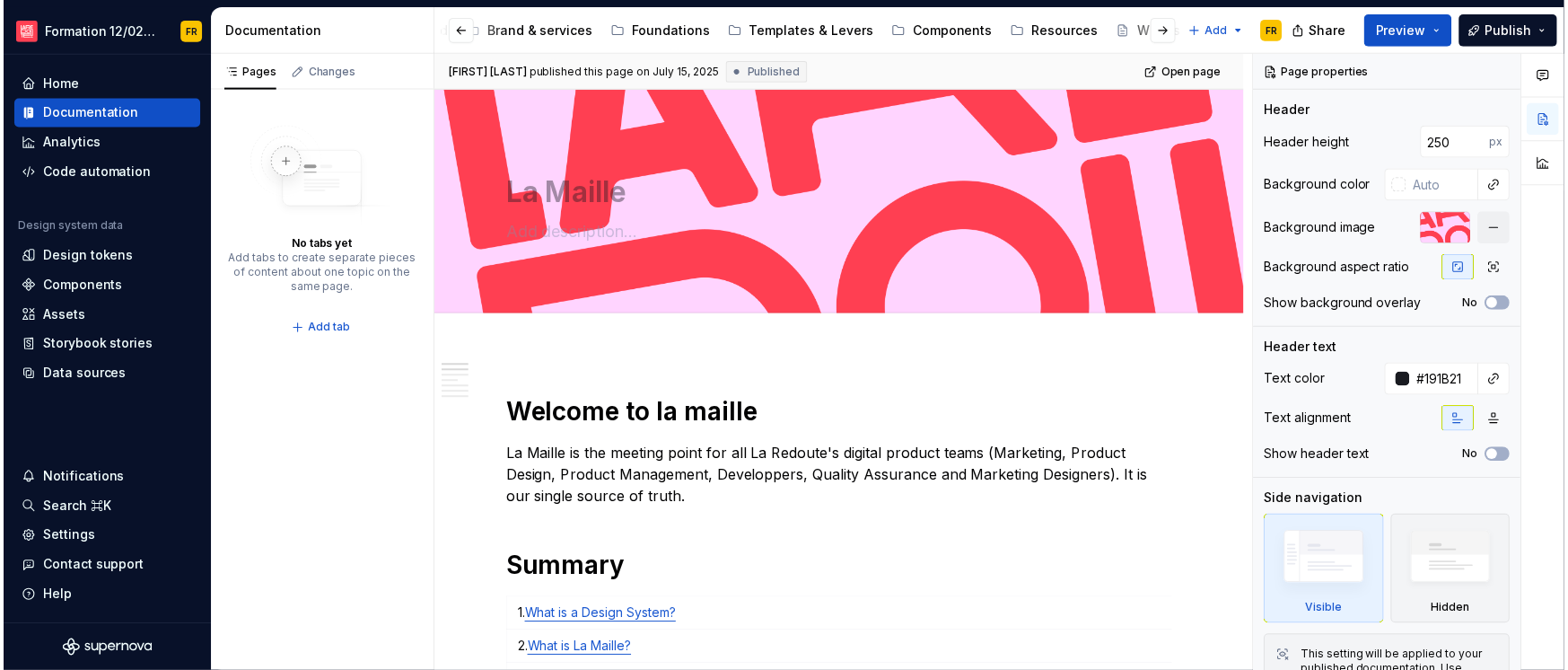 scroll, scrollTop: 0, scrollLeft: 638, axis: horizontal 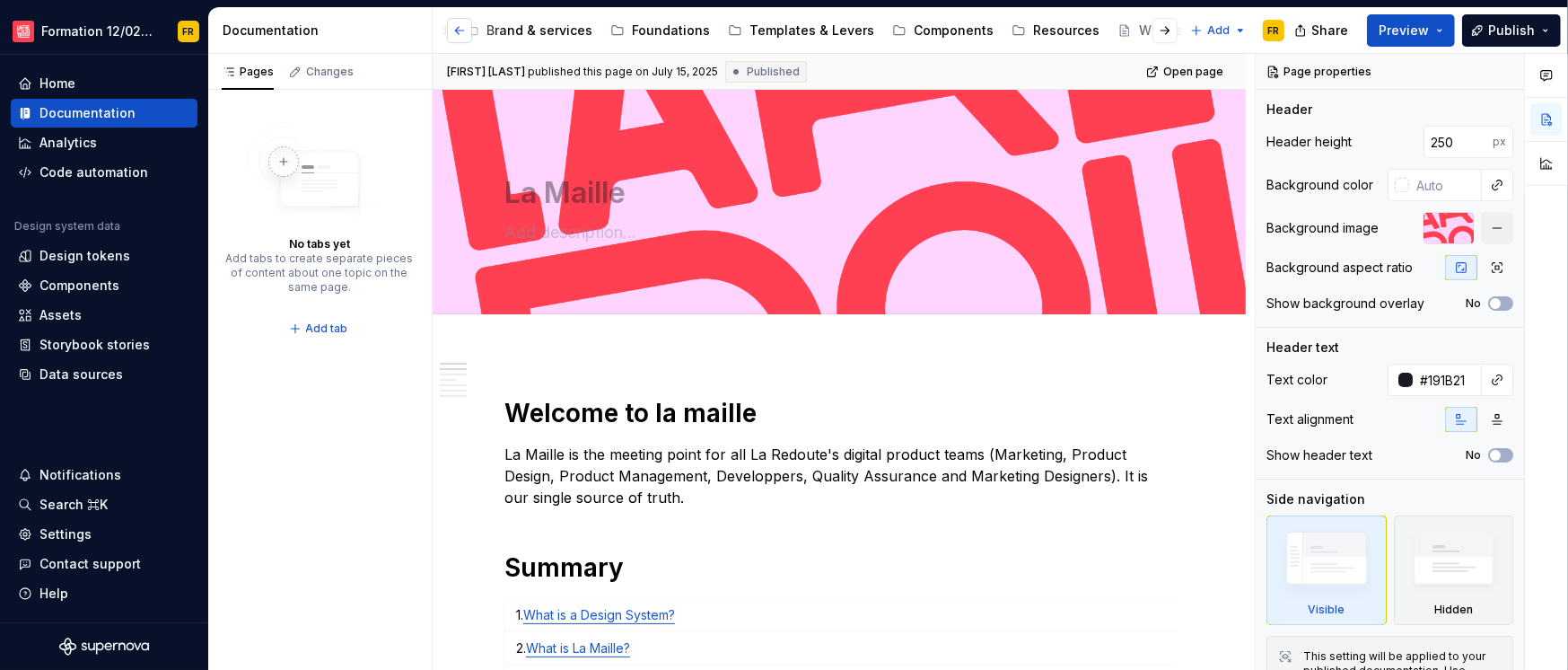 click at bounding box center (460, 31) 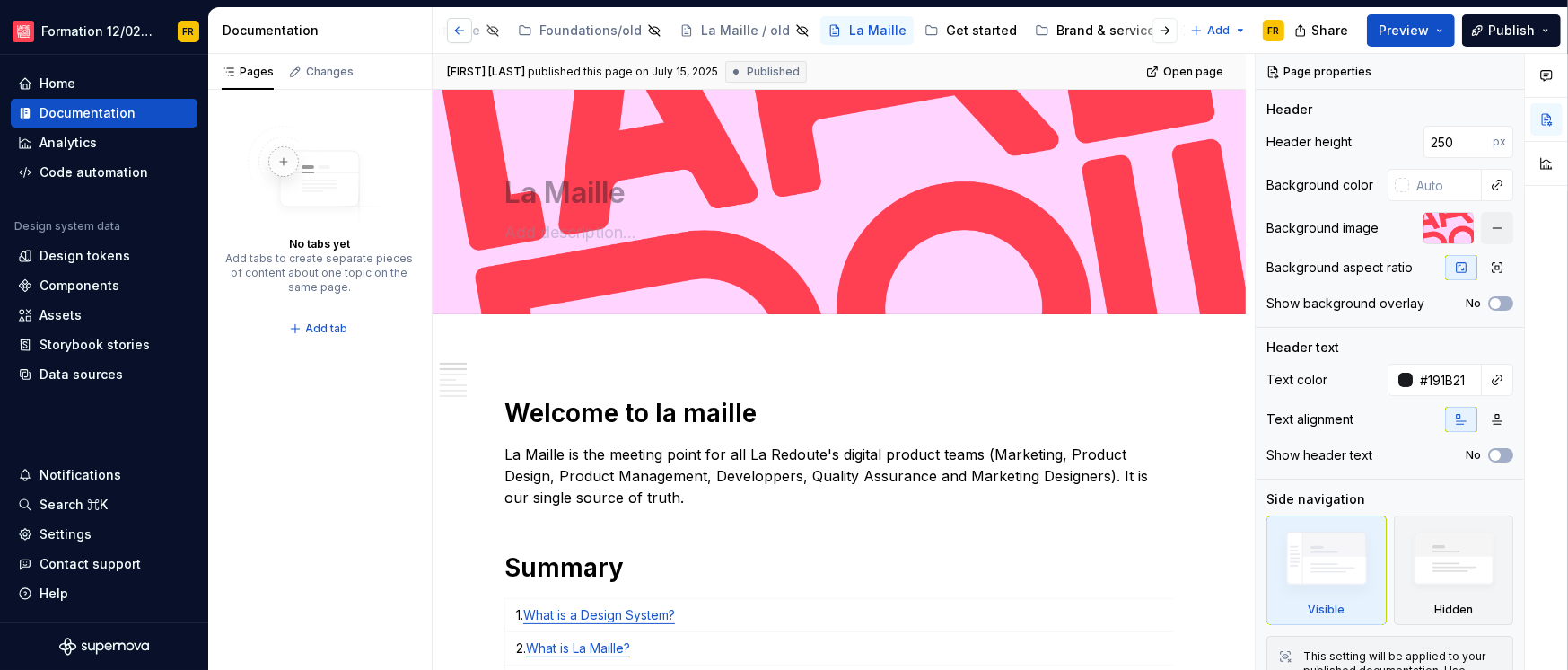 scroll, scrollTop: 0, scrollLeft: 0, axis: both 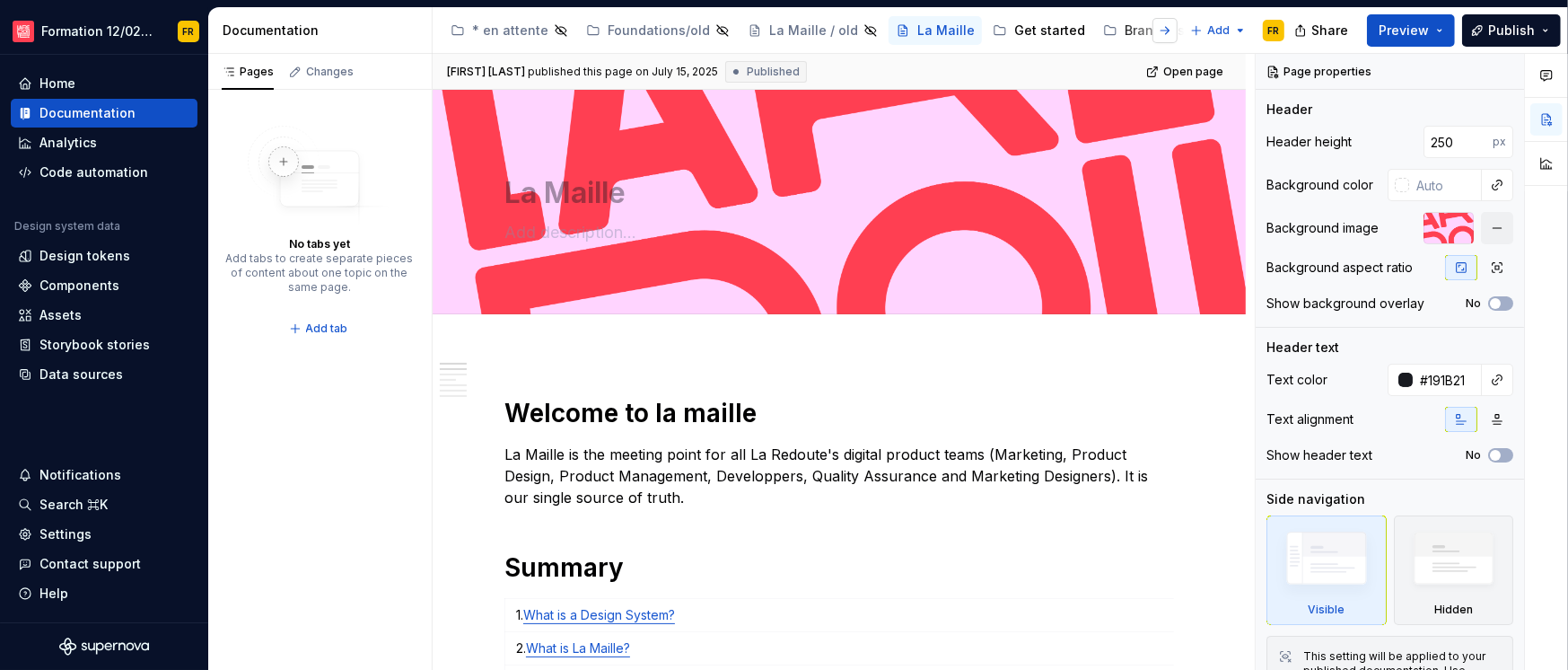 click at bounding box center (1165, 31) 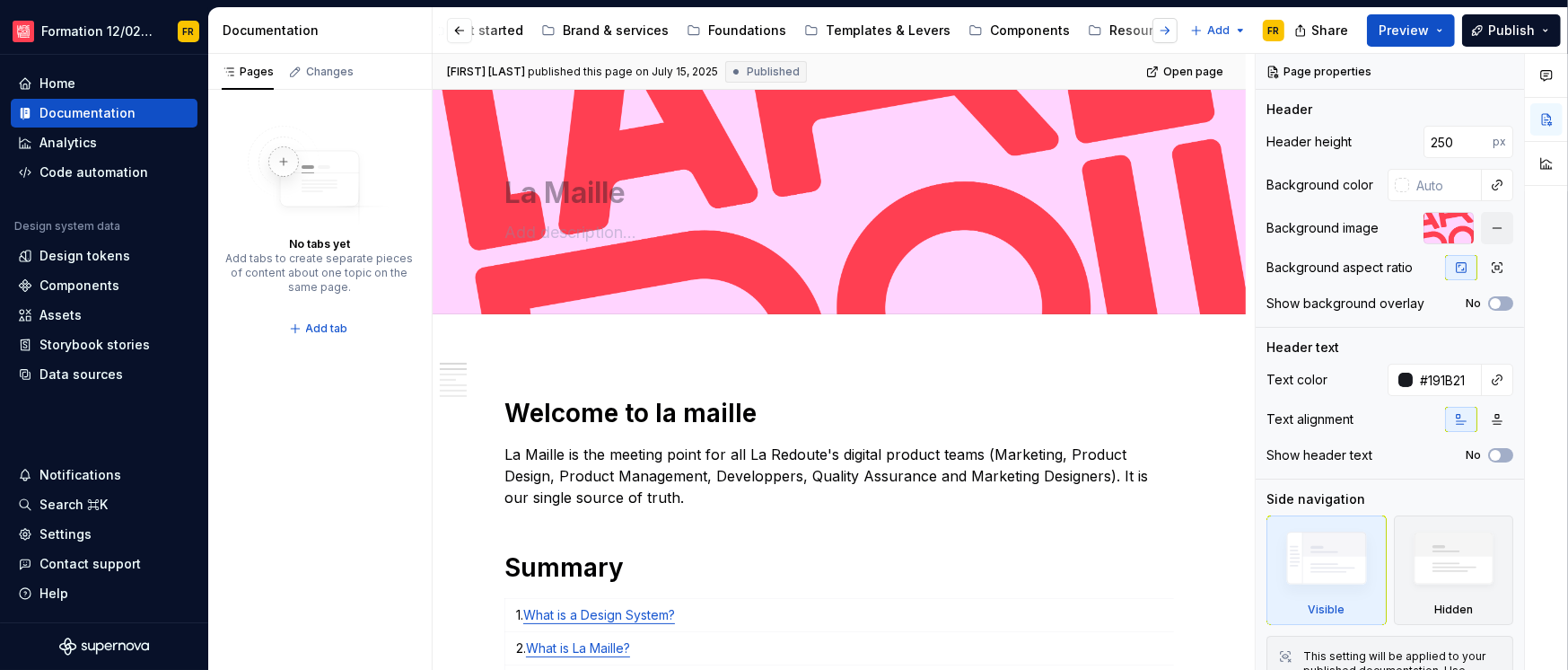 scroll, scrollTop: 0, scrollLeft: 638, axis: horizontal 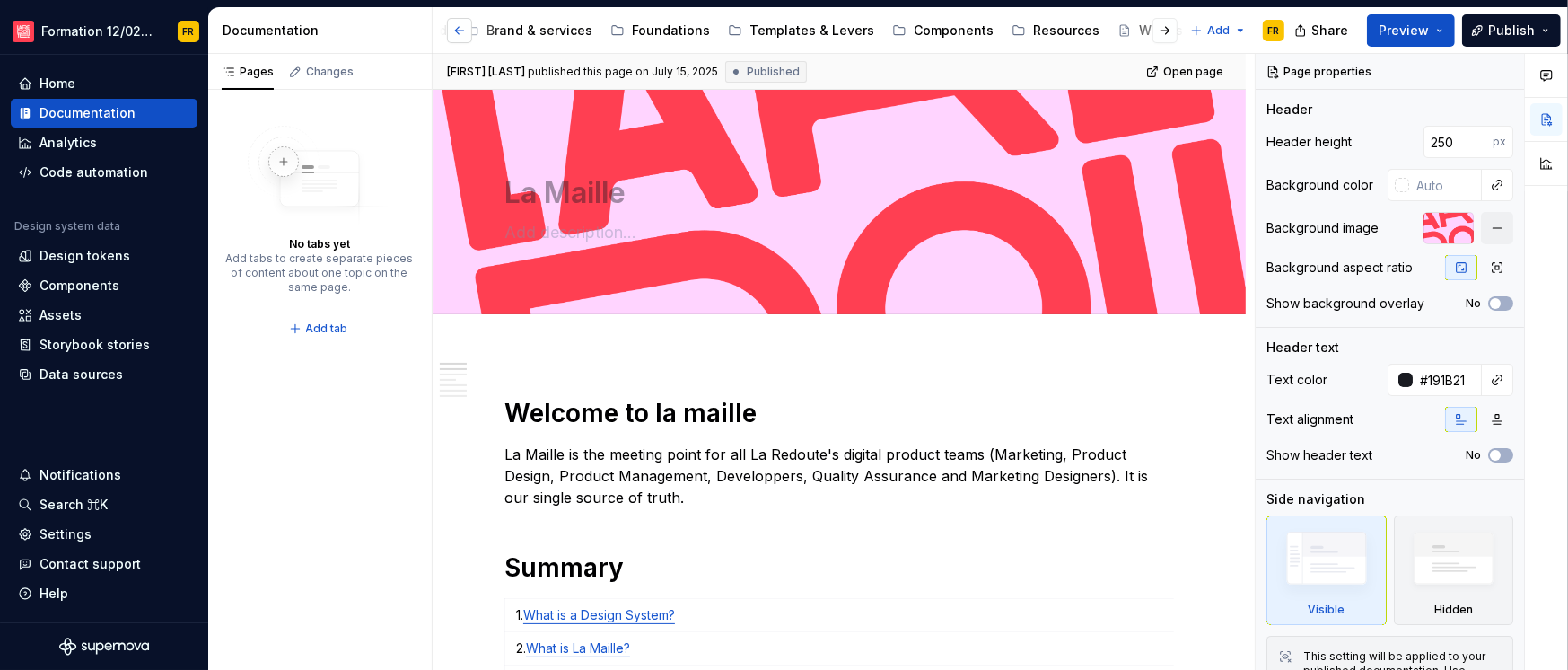 click at bounding box center [460, 31] 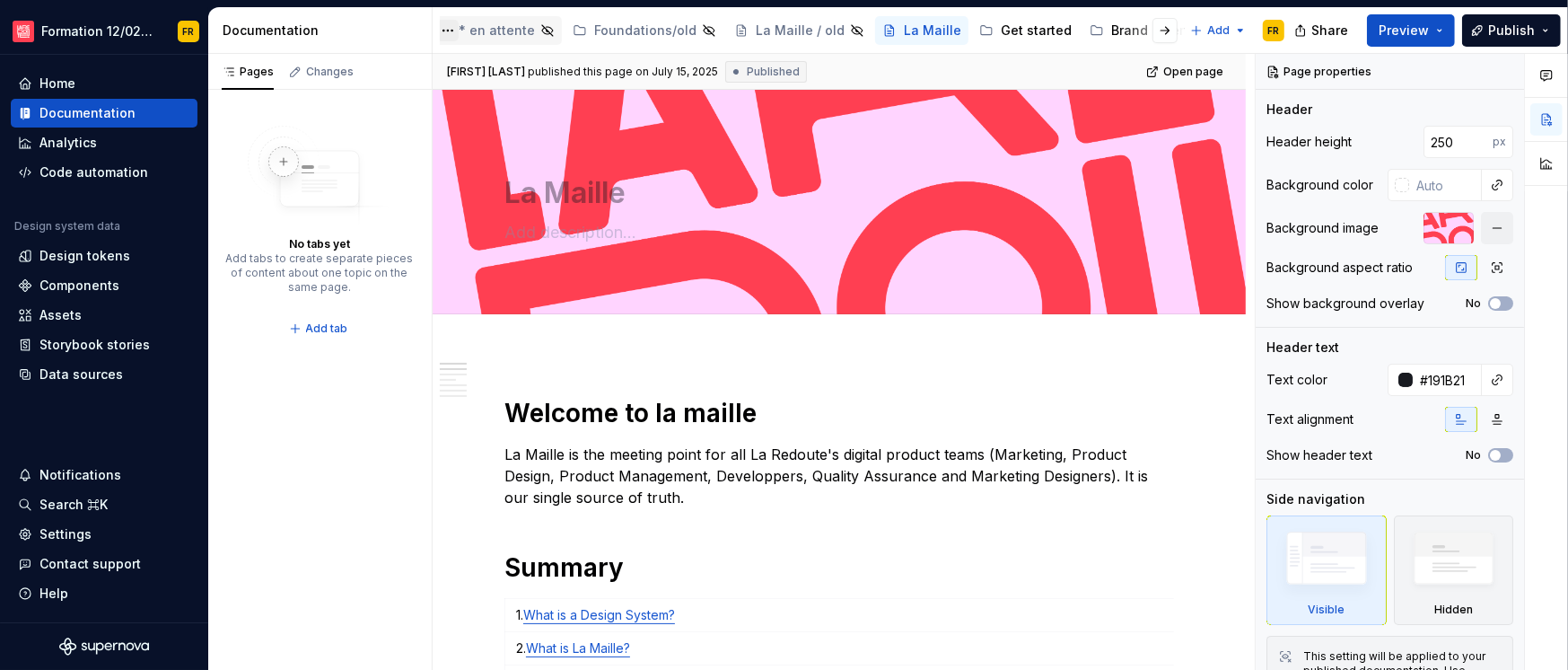 scroll, scrollTop: 0, scrollLeft: 0, axis: both 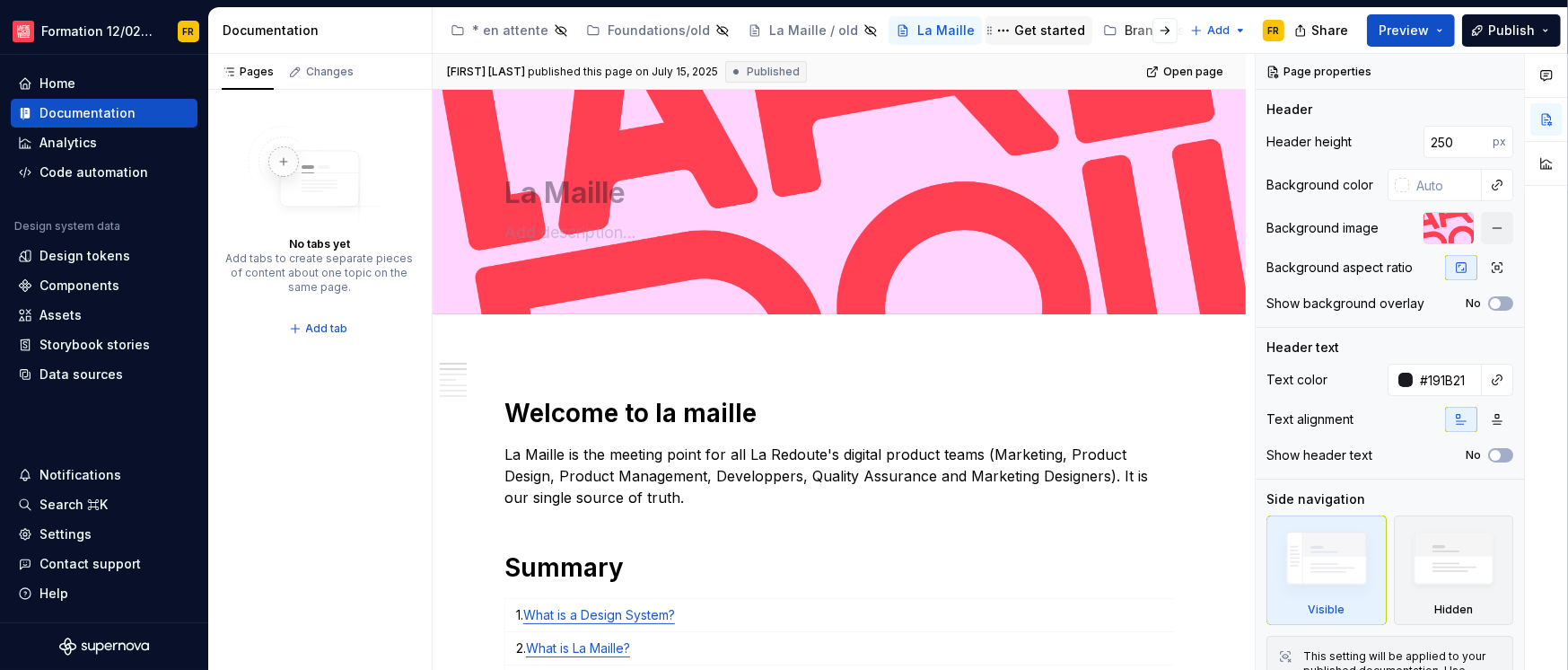 click on "Get started" at bounding box center (1049, 31) 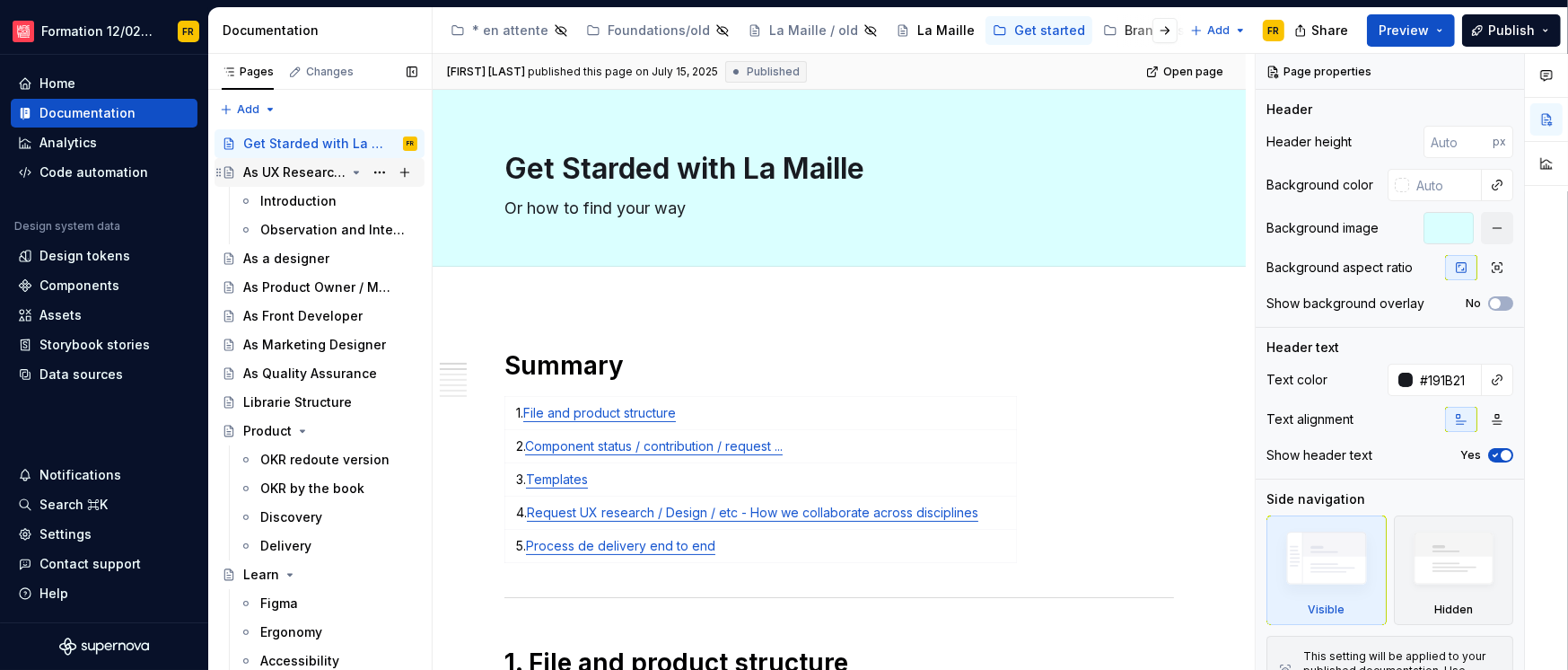 click on "As UX Researcher" at bounding box center [294, 172] 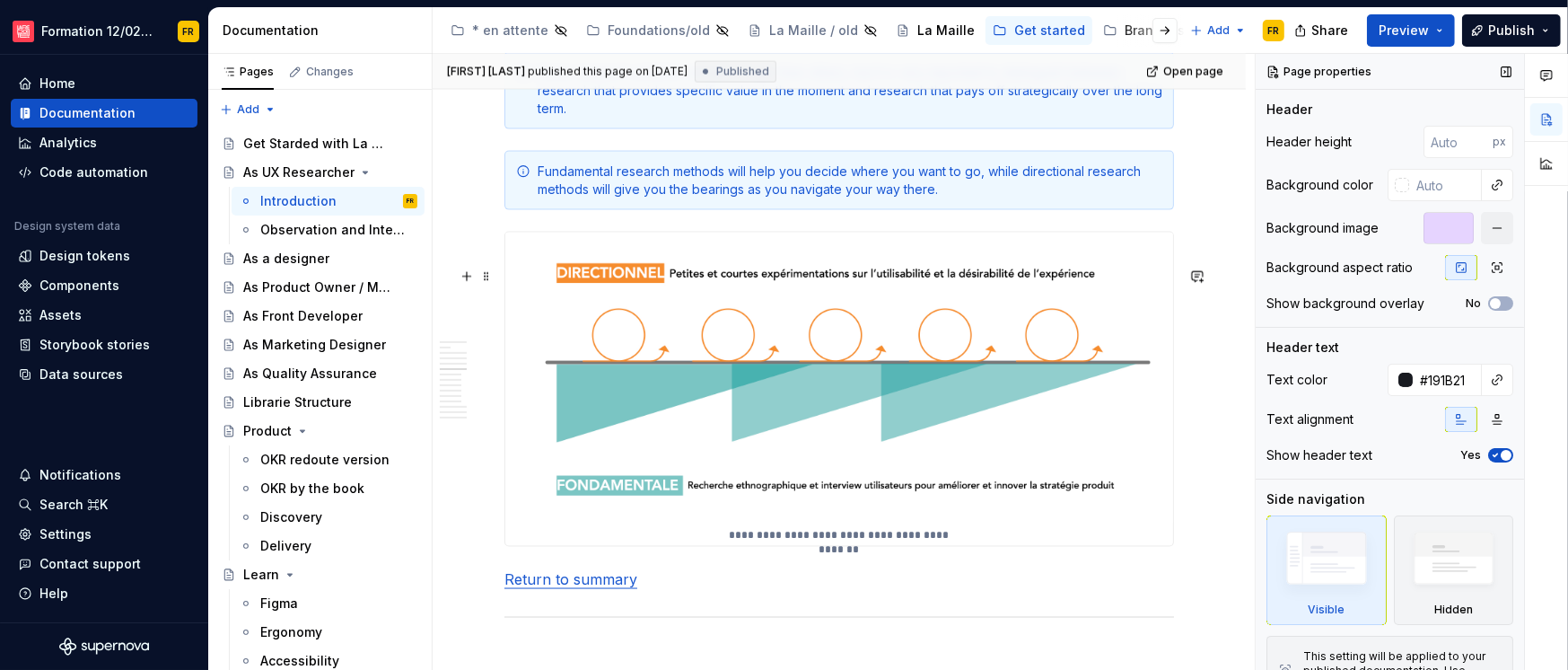 scroll, scrollTop: 2126, scrollLeft: 0, axis: vertical 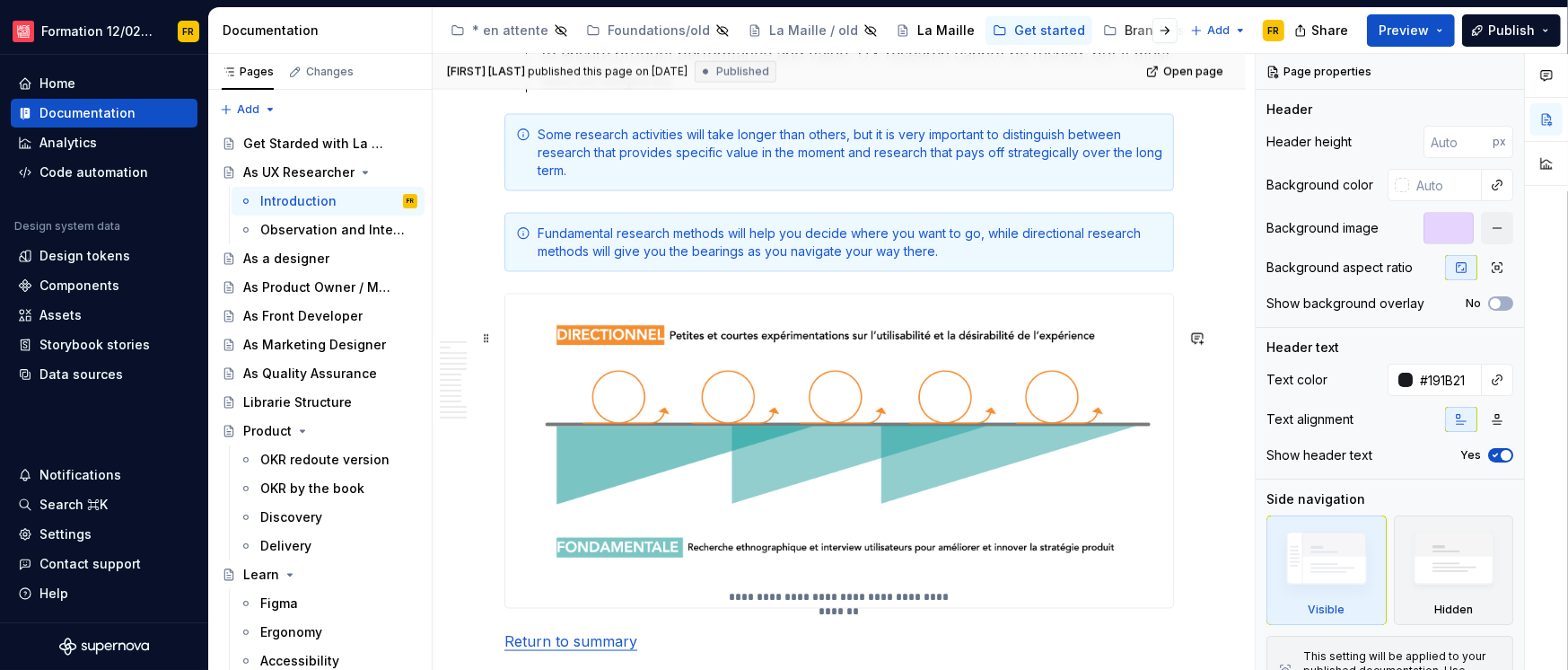 click at bounding box center (839, 441) 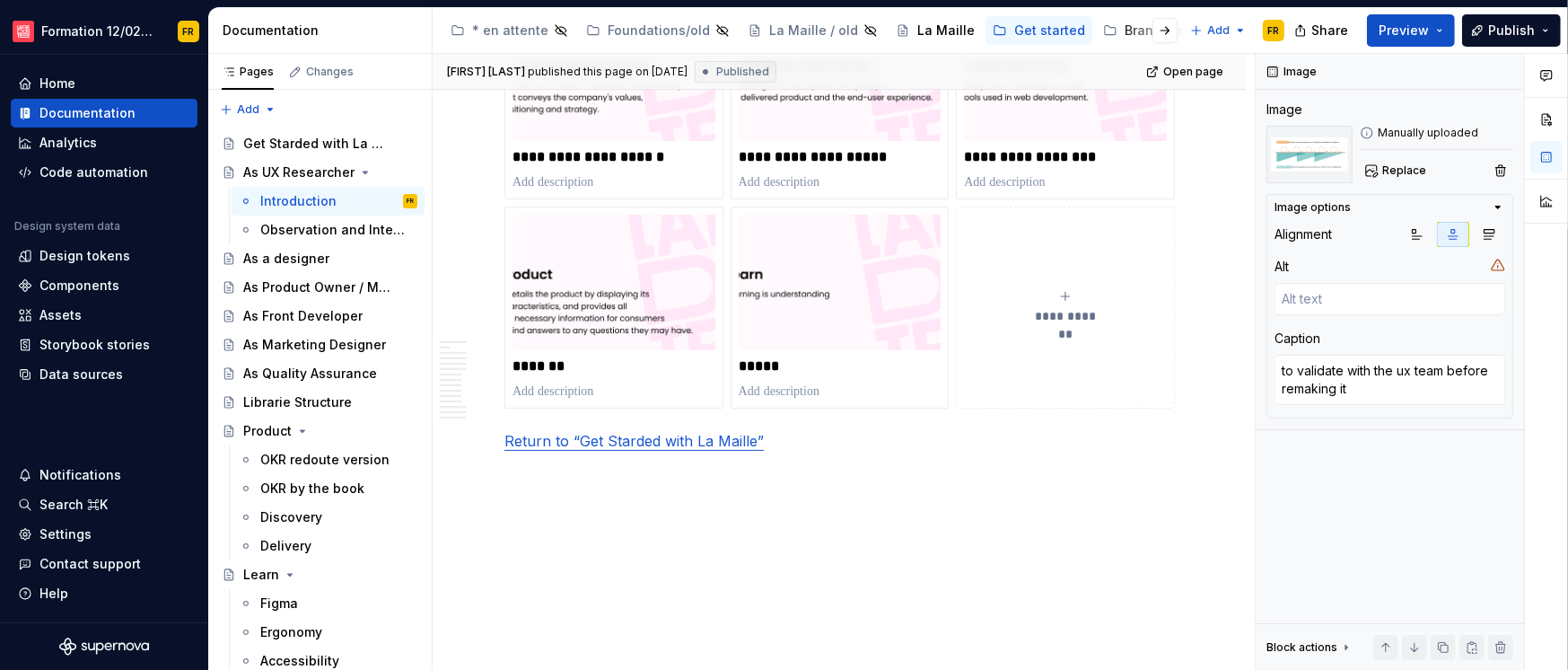 scroll, scrollTop: 5874, scrollLeft: 0, axis: vertical 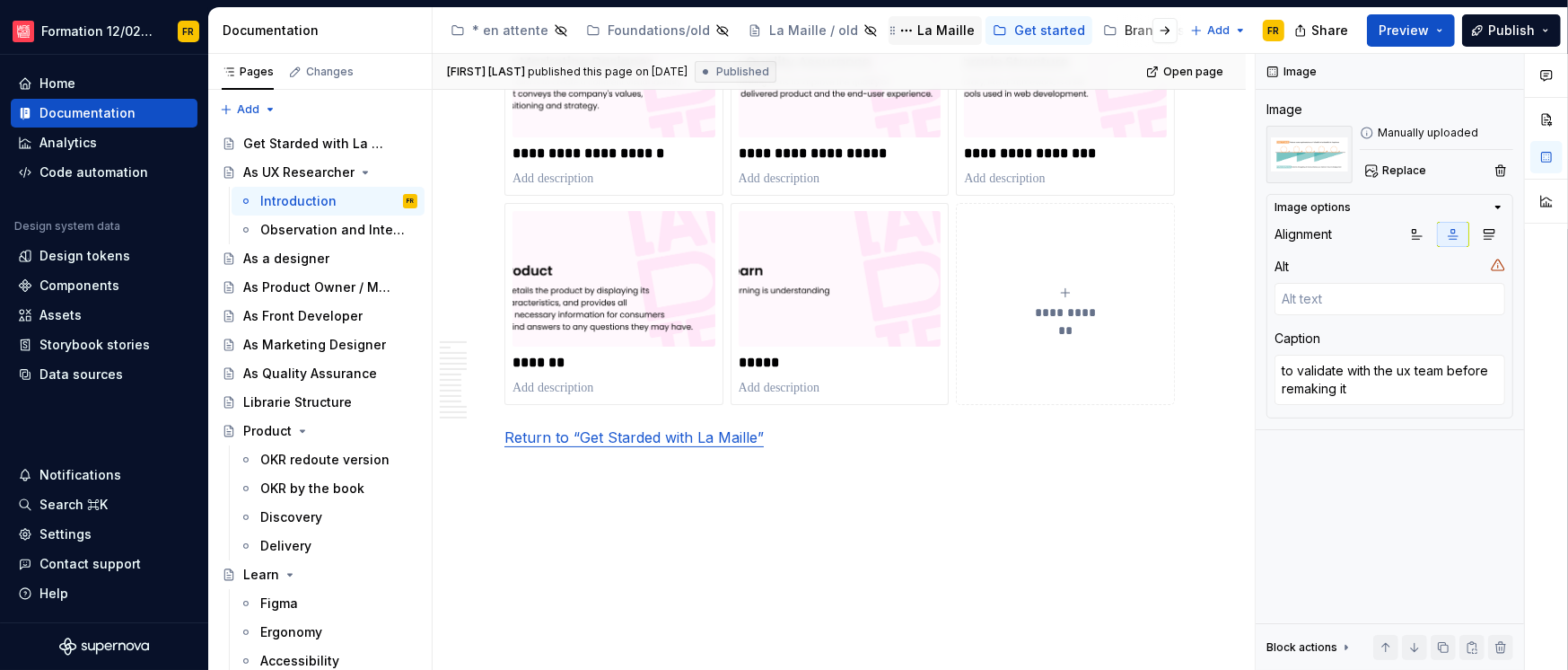 click on "La Maille" at bounding box center (946, 31) 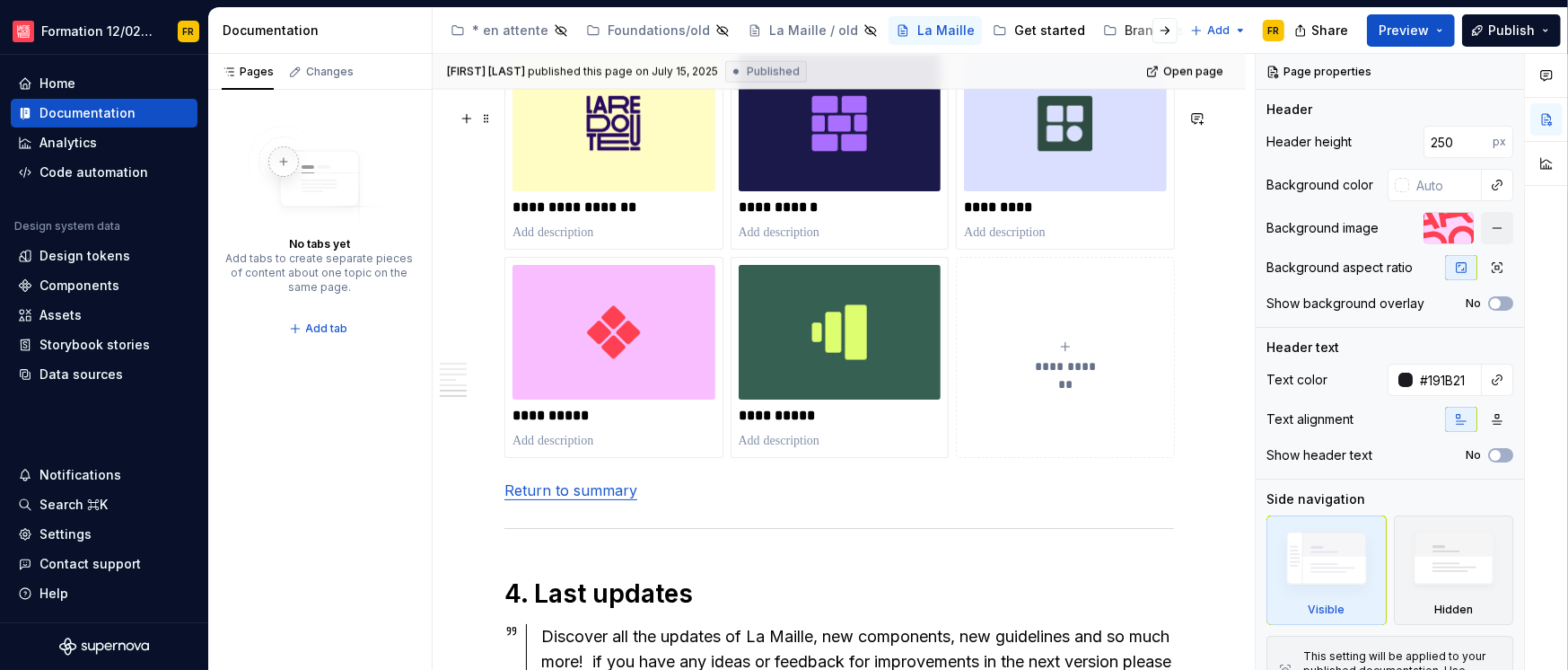 scroll, scrollTop: 2113, scrollLeft: 0, axis: vertical 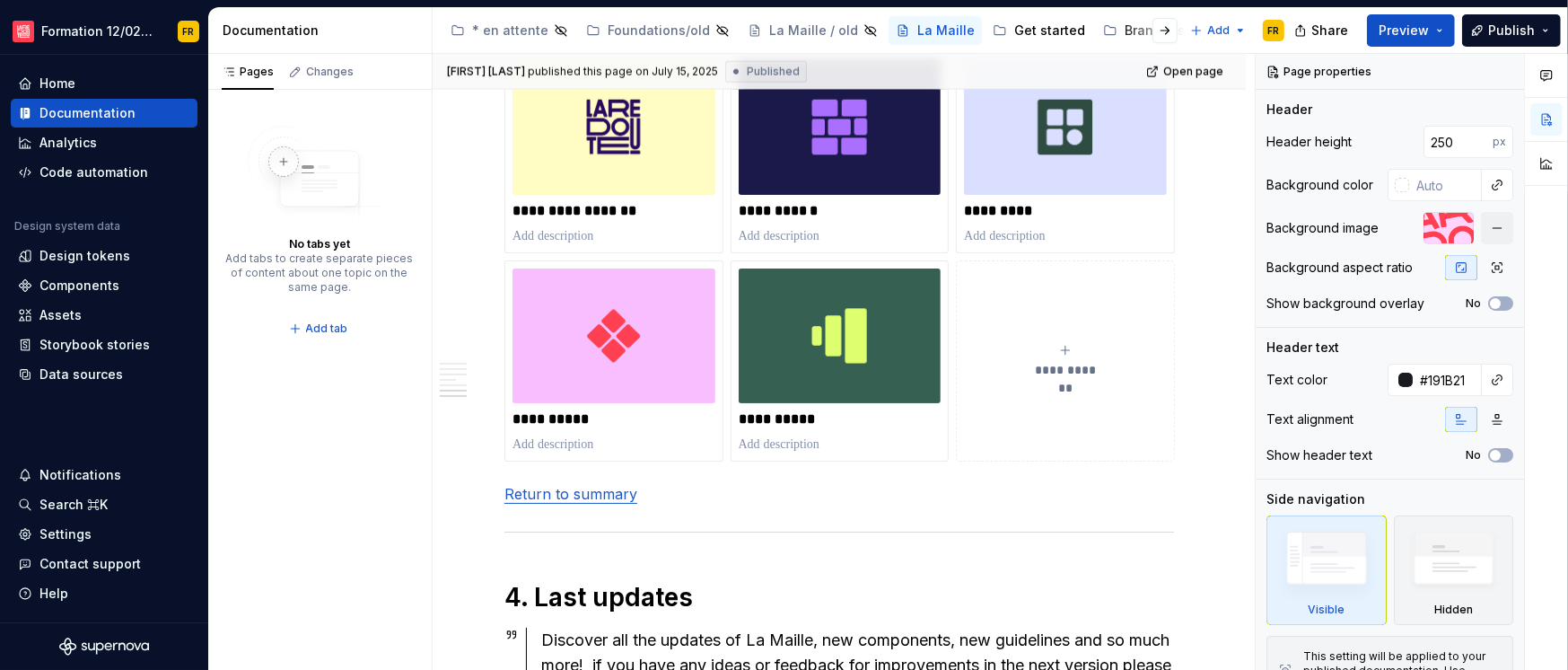 type on "*" 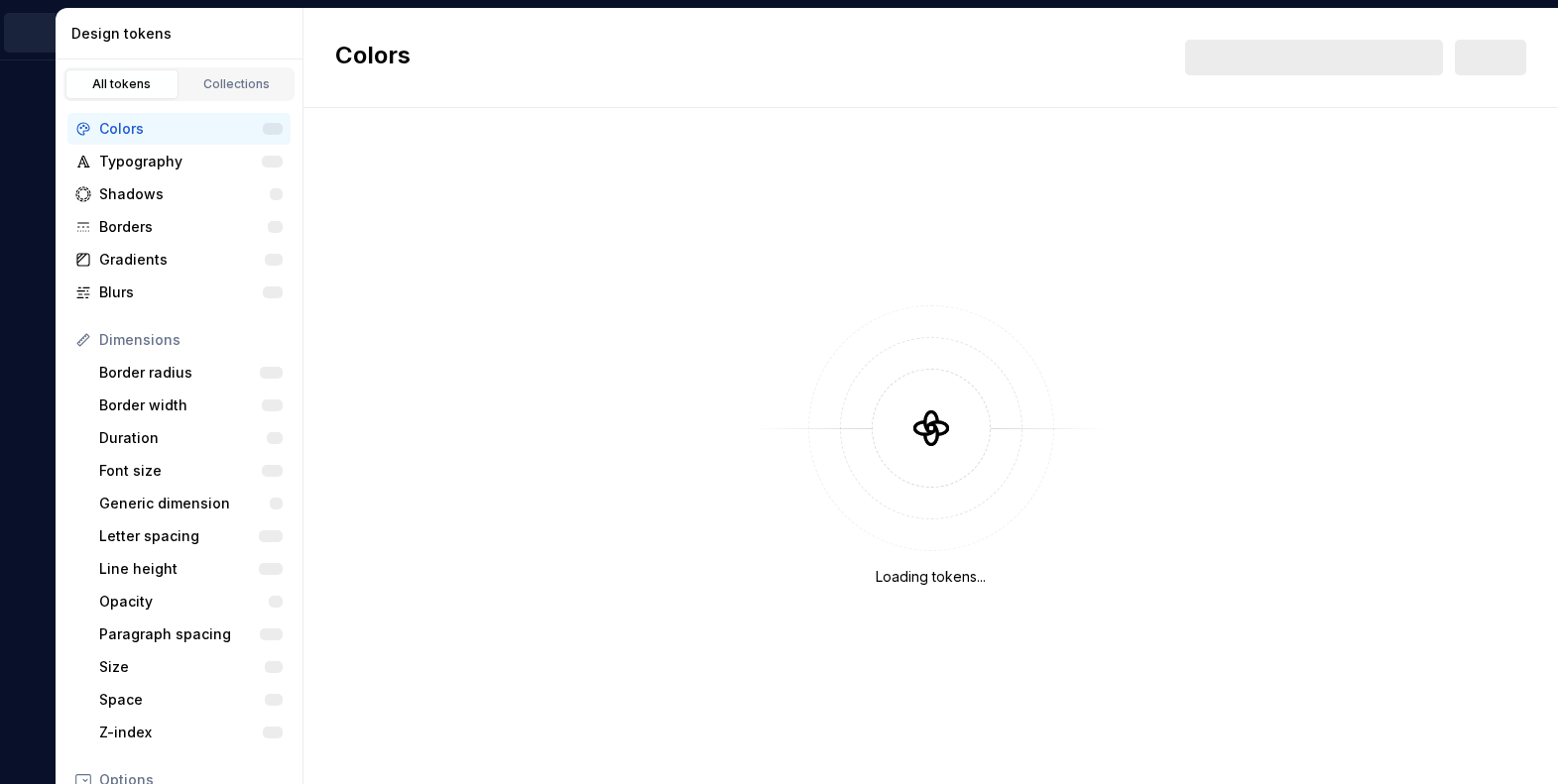 scroll, scrollTop: 0, scrollLeft: 0, axis: both 